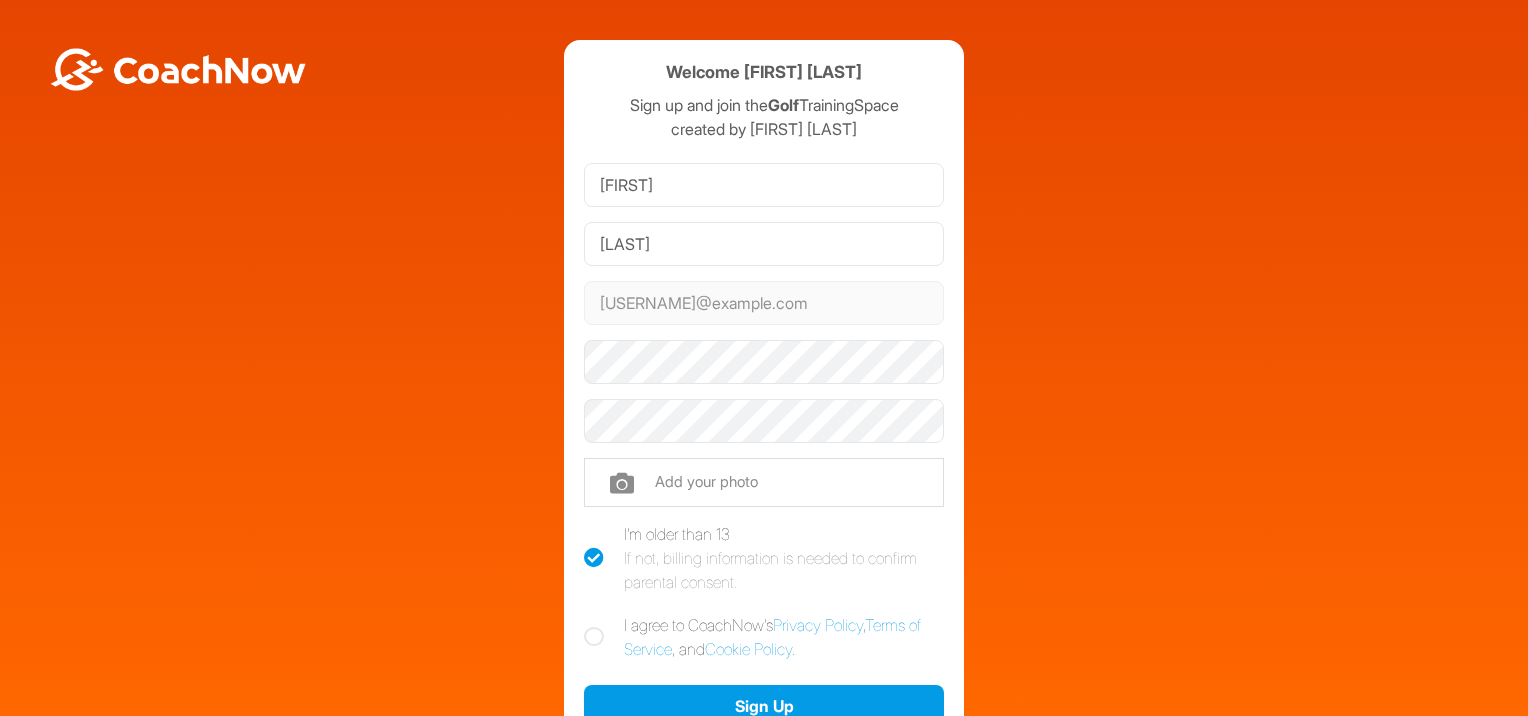 scroll, scrollTop: 0, scrollLeft: 0, axis: both 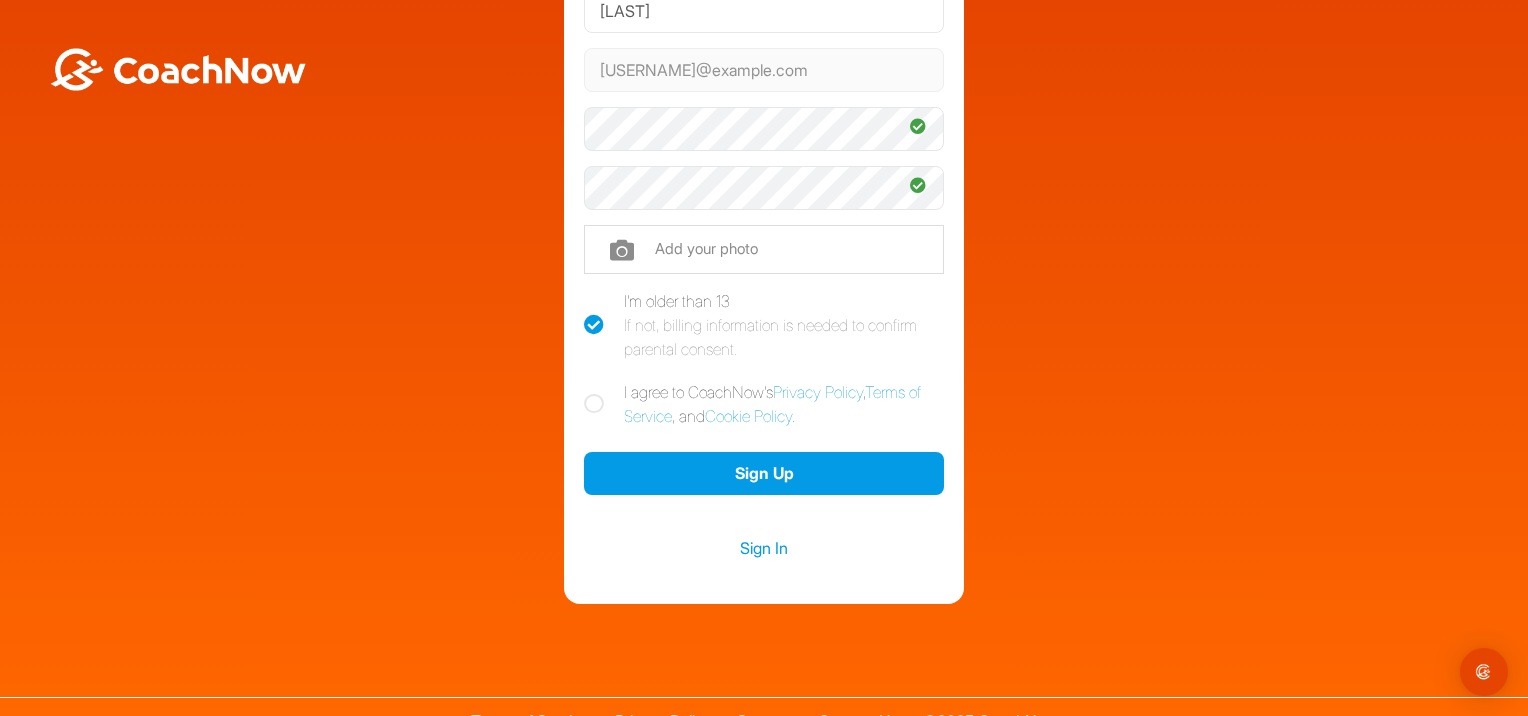click at bounding box center (594, 404) 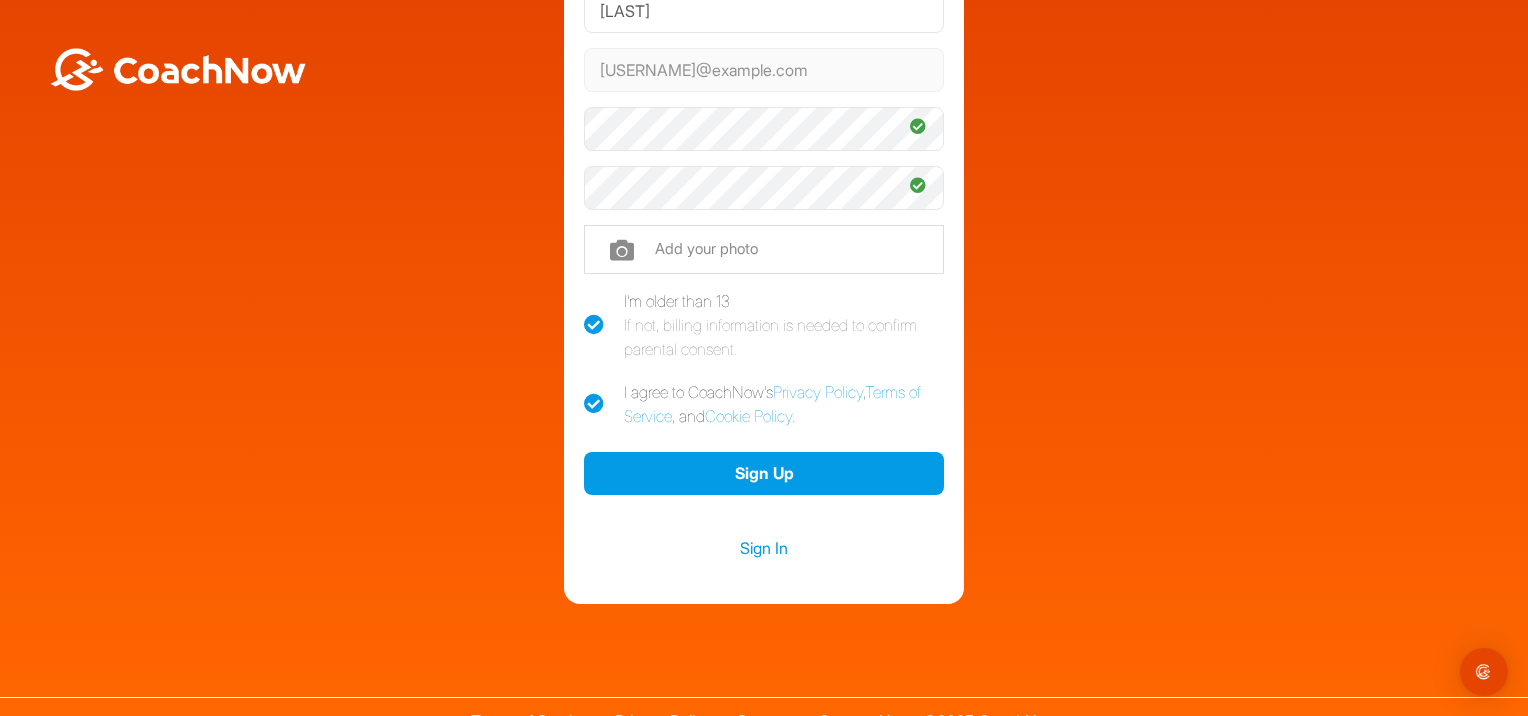 checkbox on "true" 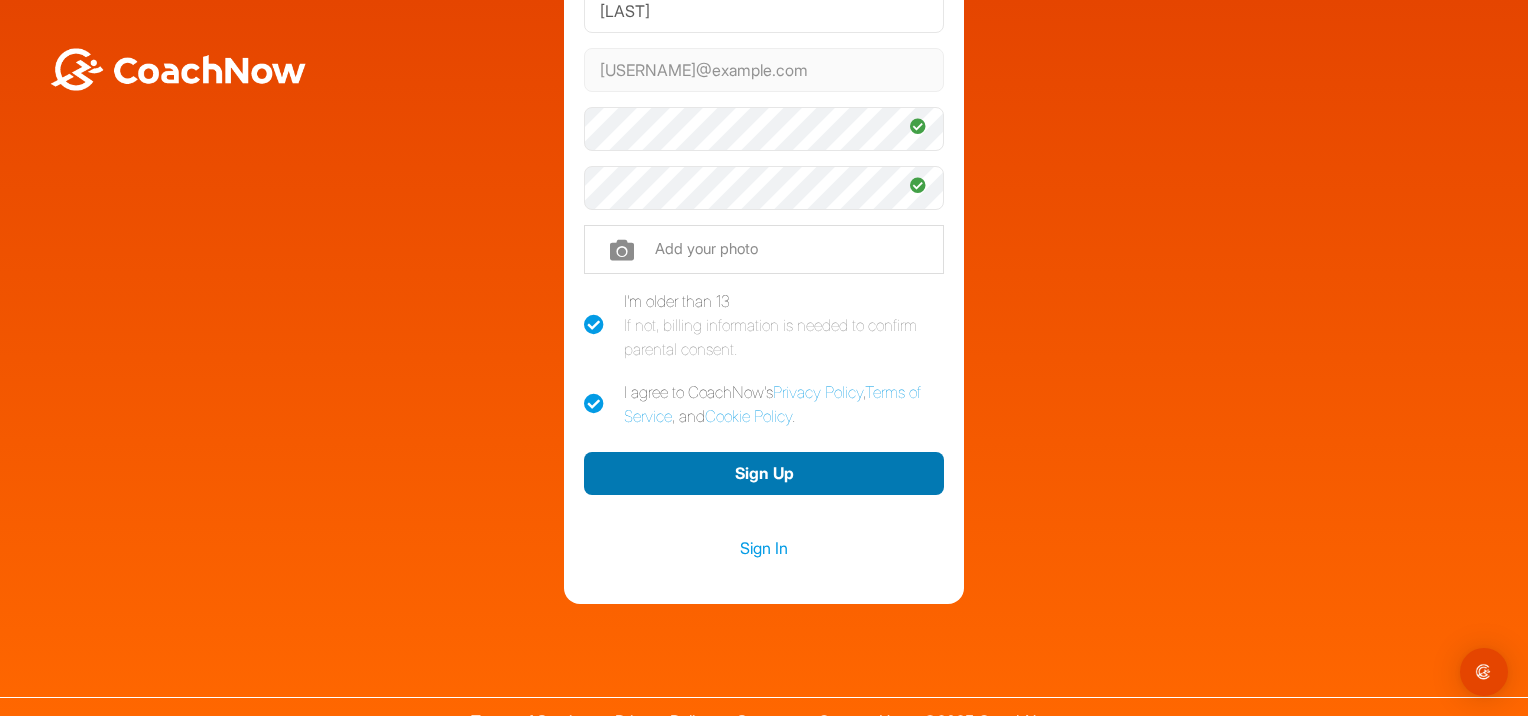 click on "Sign Up" at bounding box center [764, 473] 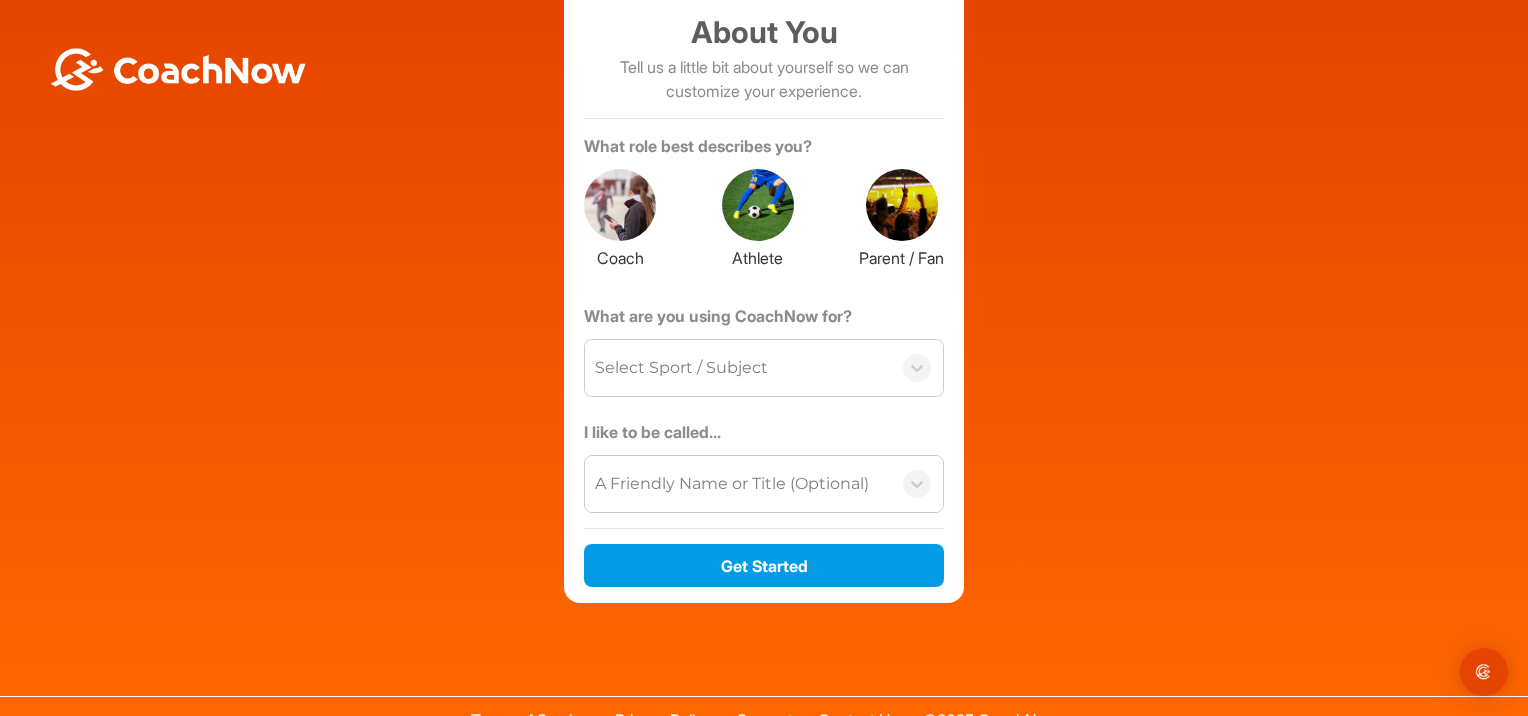 scroll, scrollTop: 172, scrollLeft: 0, axis: vertical 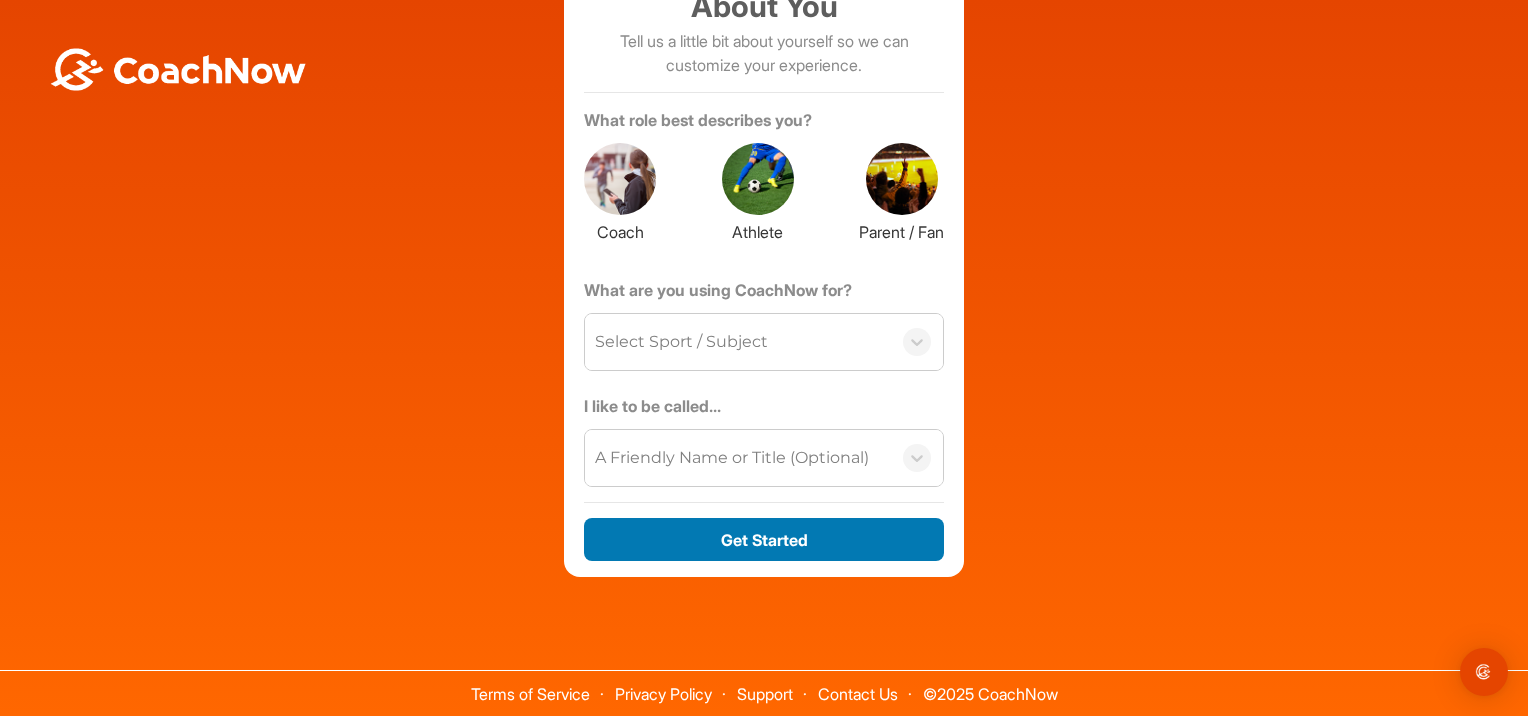 click on "Get Started" at bounding box center (764, 539) 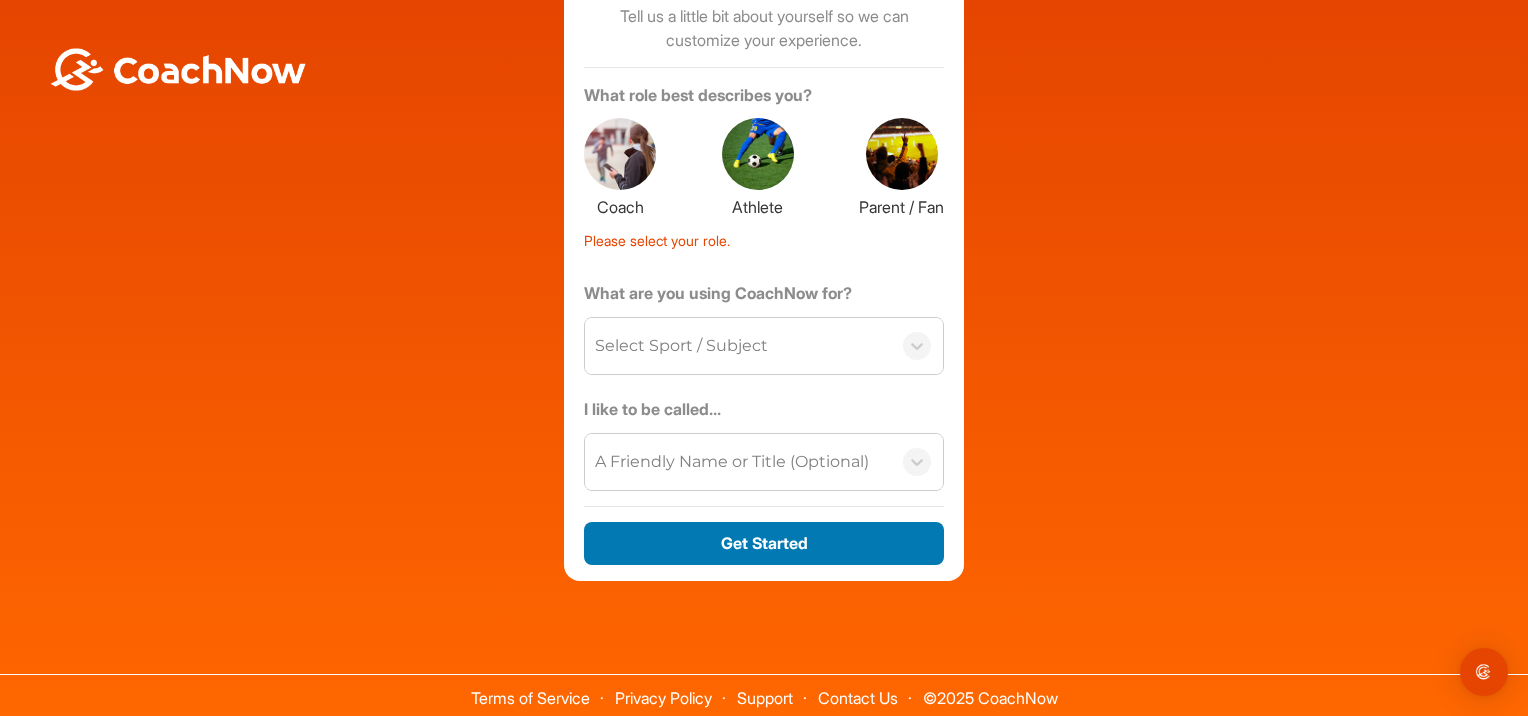 scroll, scrollTop: 200, scrollLeft: 0, axis: vertical 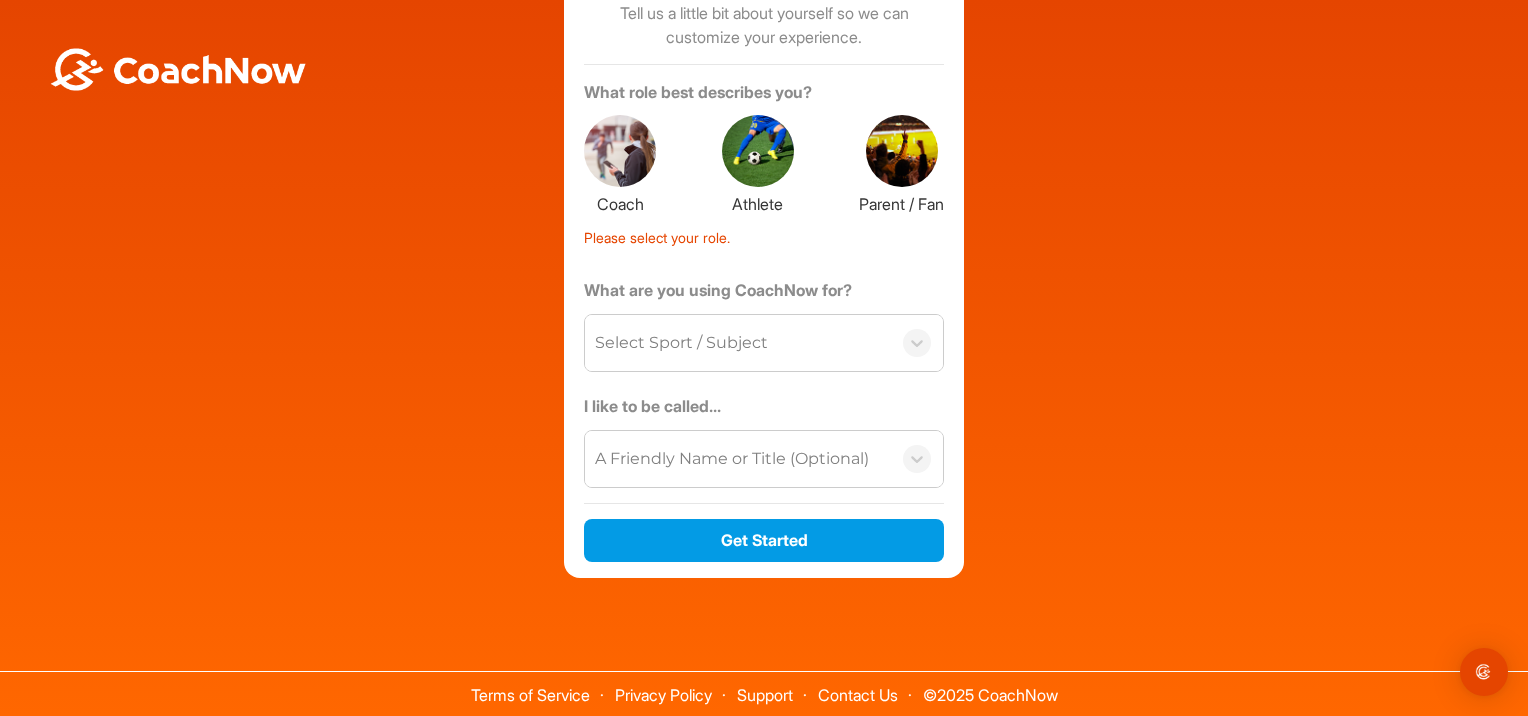 click at bounding box center (758, 151) 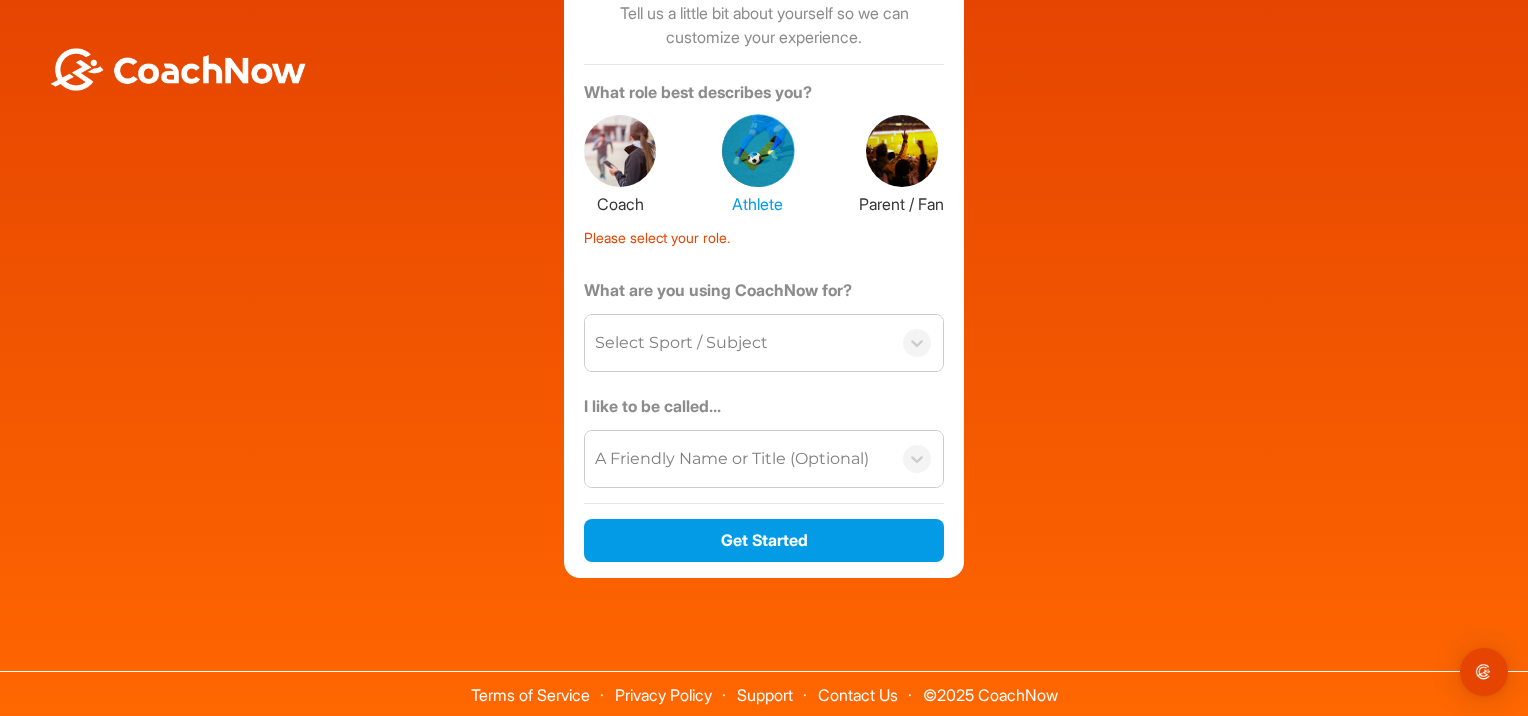 click on "Select Sport / Subject" at bounding box center (738, 343) 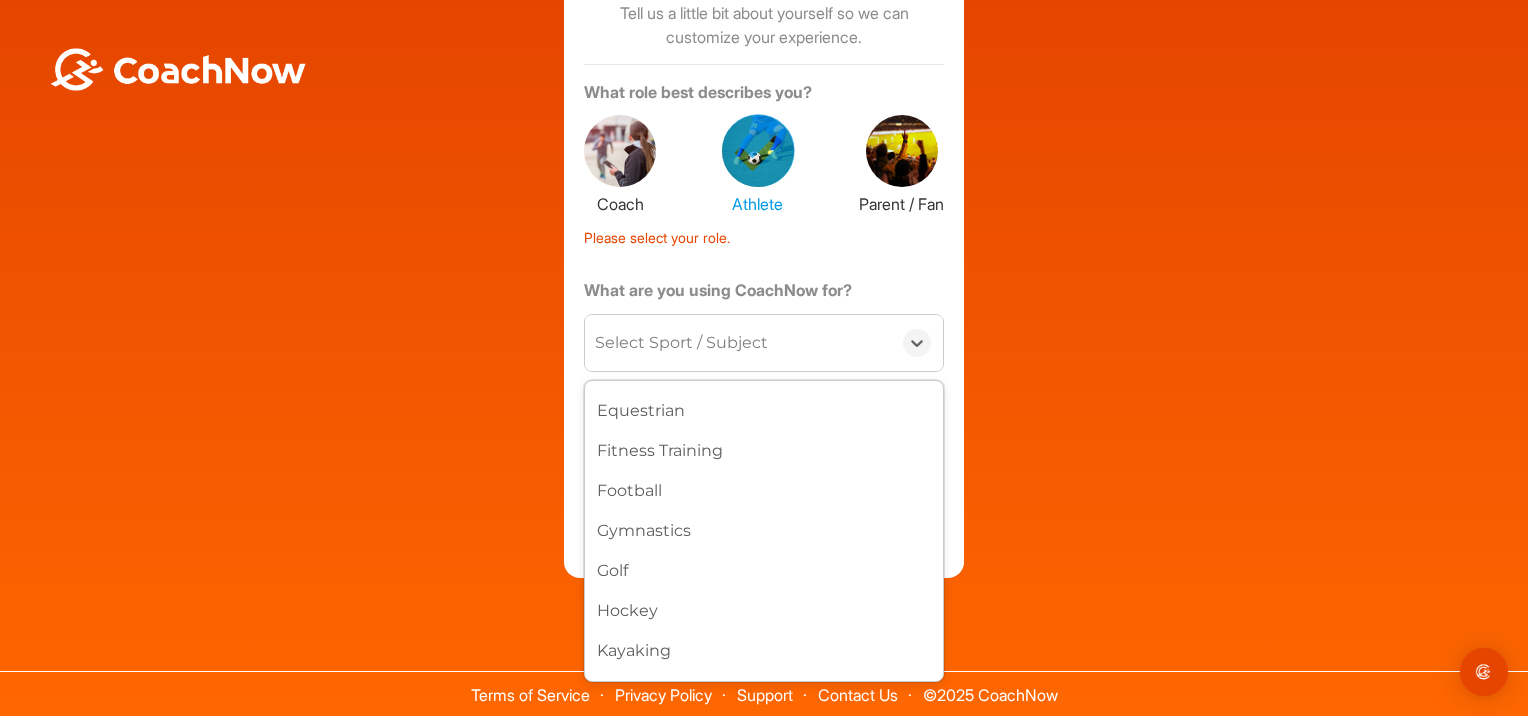 scroll, scrollTop: 355, scrollLeft: 0, axis: vertical 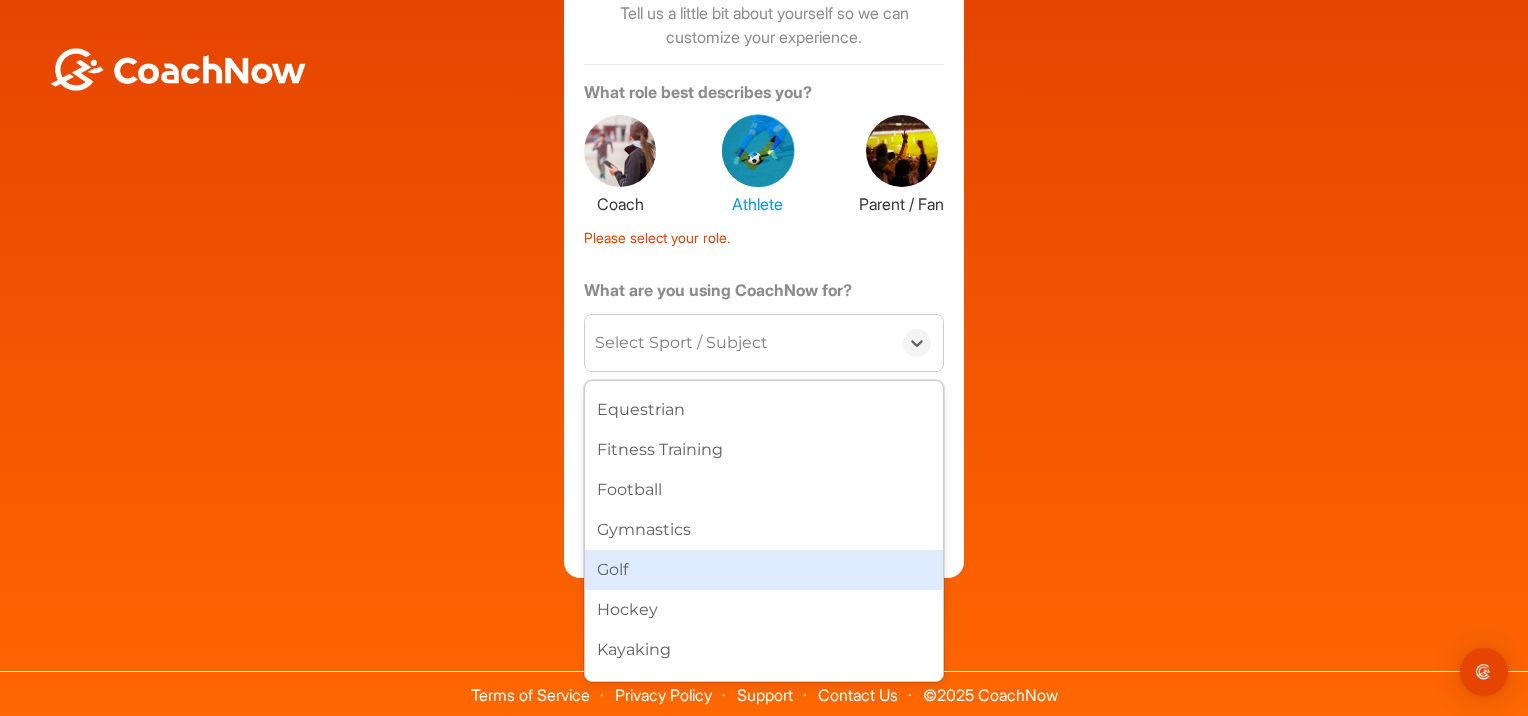 click on "Golf" at bounding box center (764, 570) 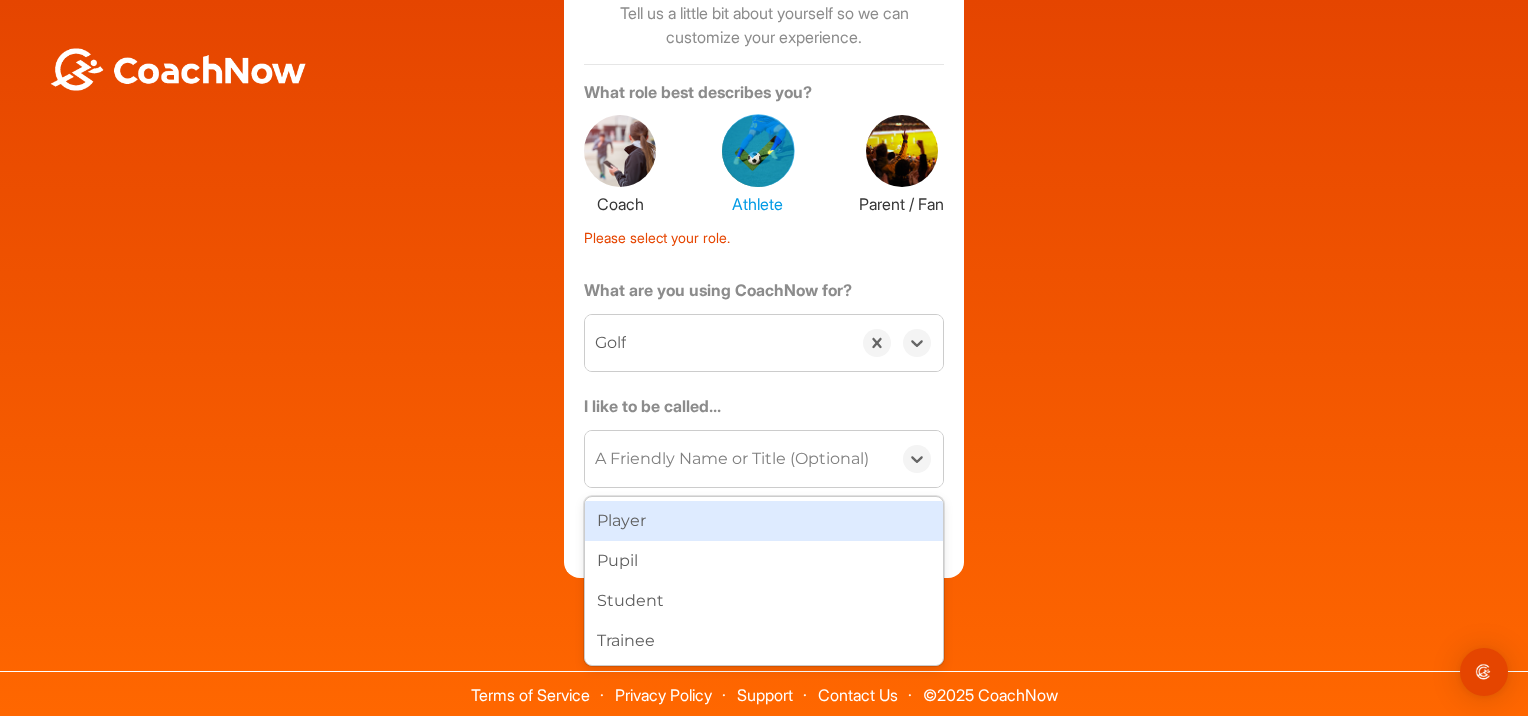 click on "A Friendly Name or Title (Optional)" at bounding box center [732, 459] 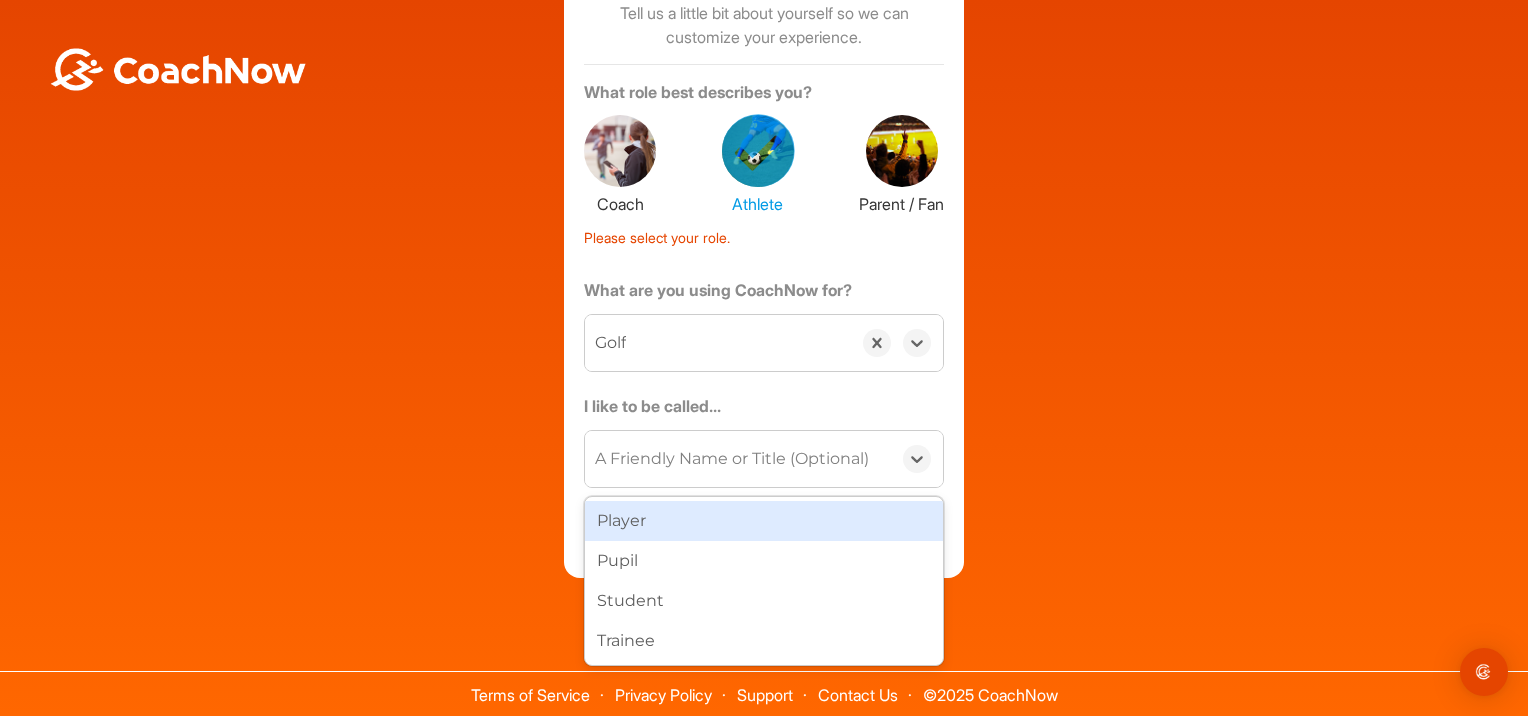 click on "Player" at bounding box center (764, 521) 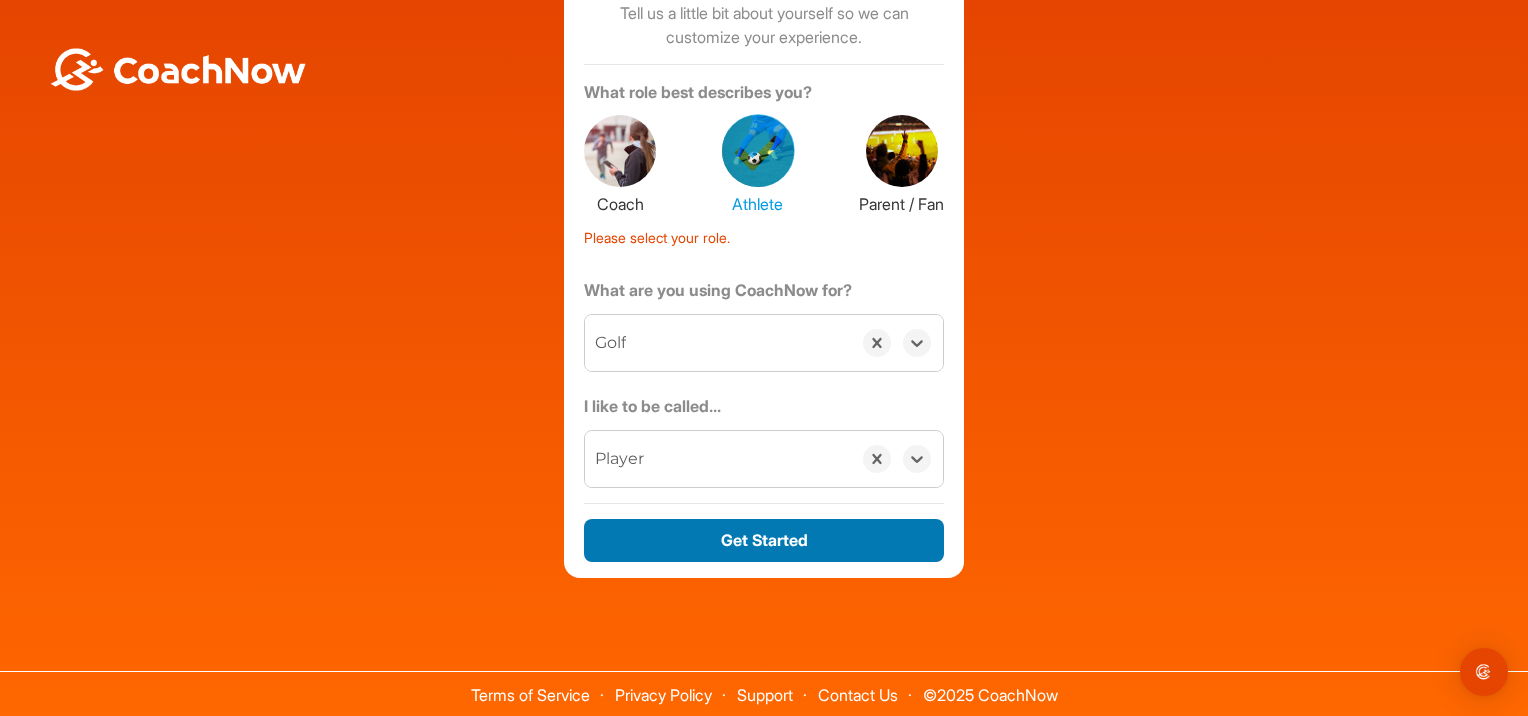click on "Get Started" at bounding box center [764, 540] 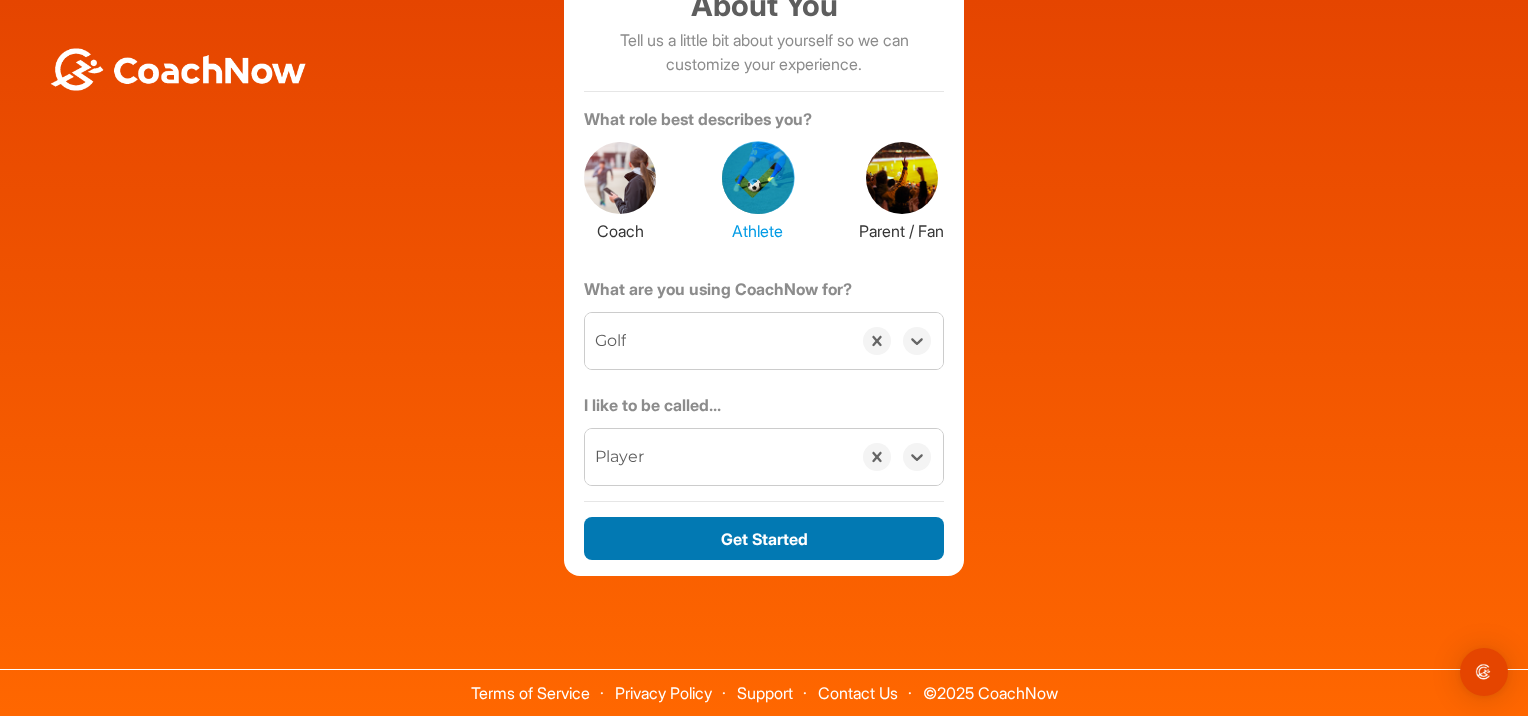 scroll, scrollTop: 172, scrollLeft: 0, axis: vertical 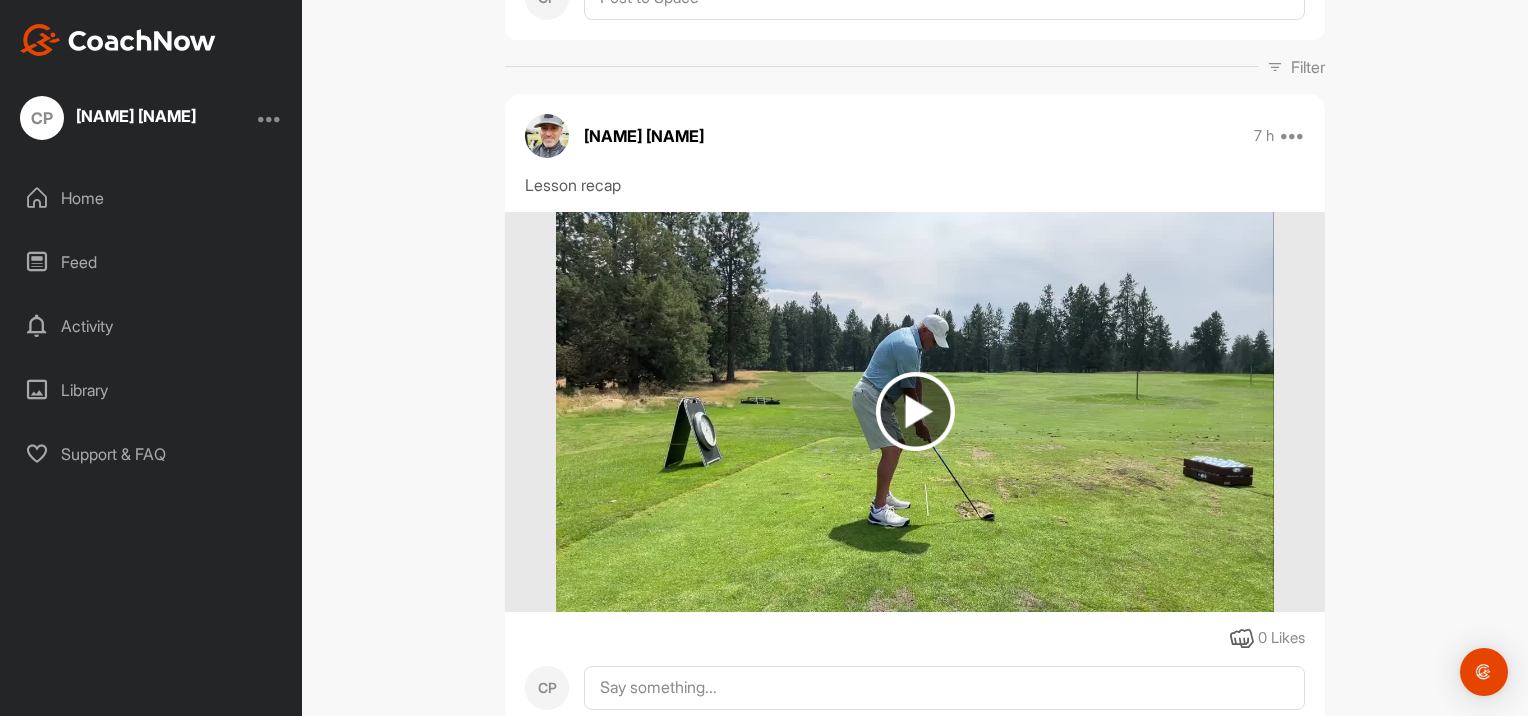 click at bounding box center (915, 411) 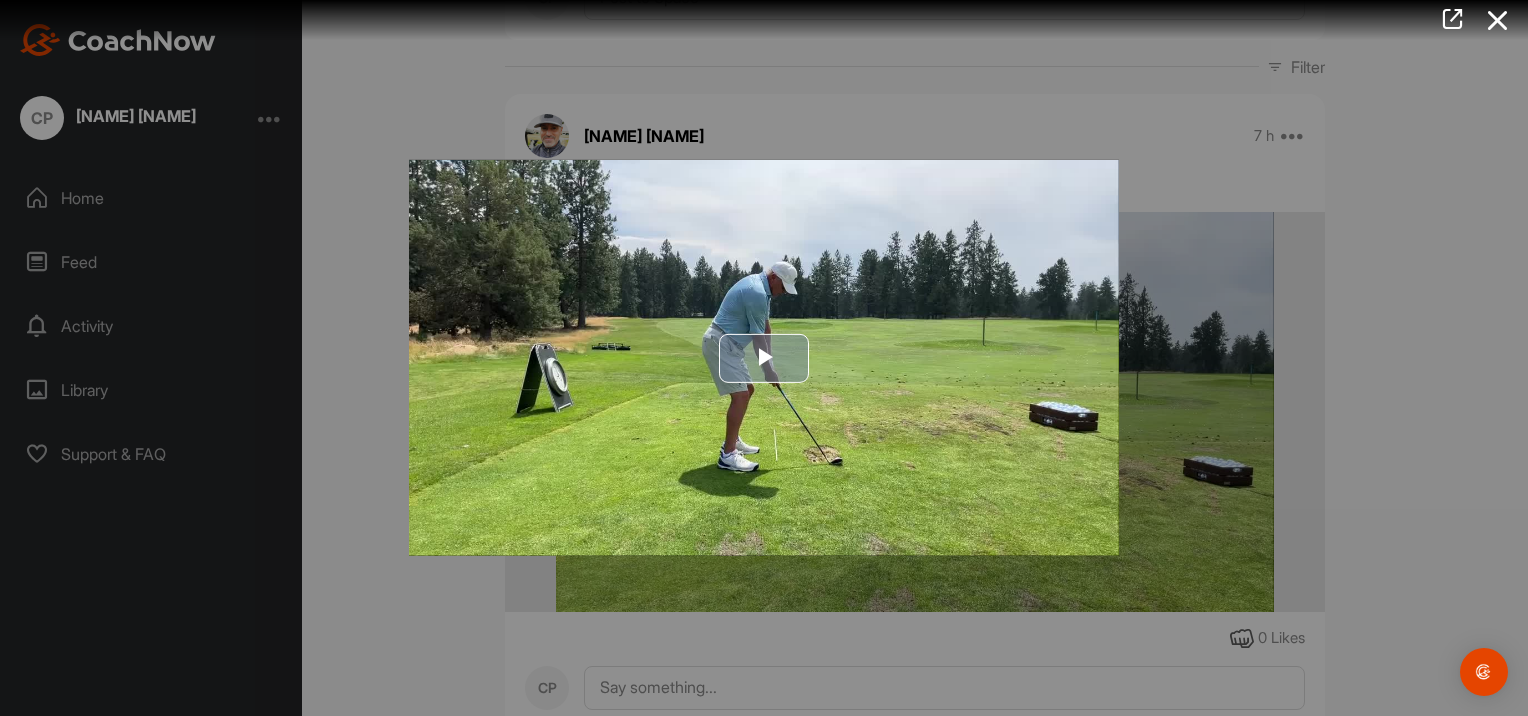 click at bounding box center [764, 358] 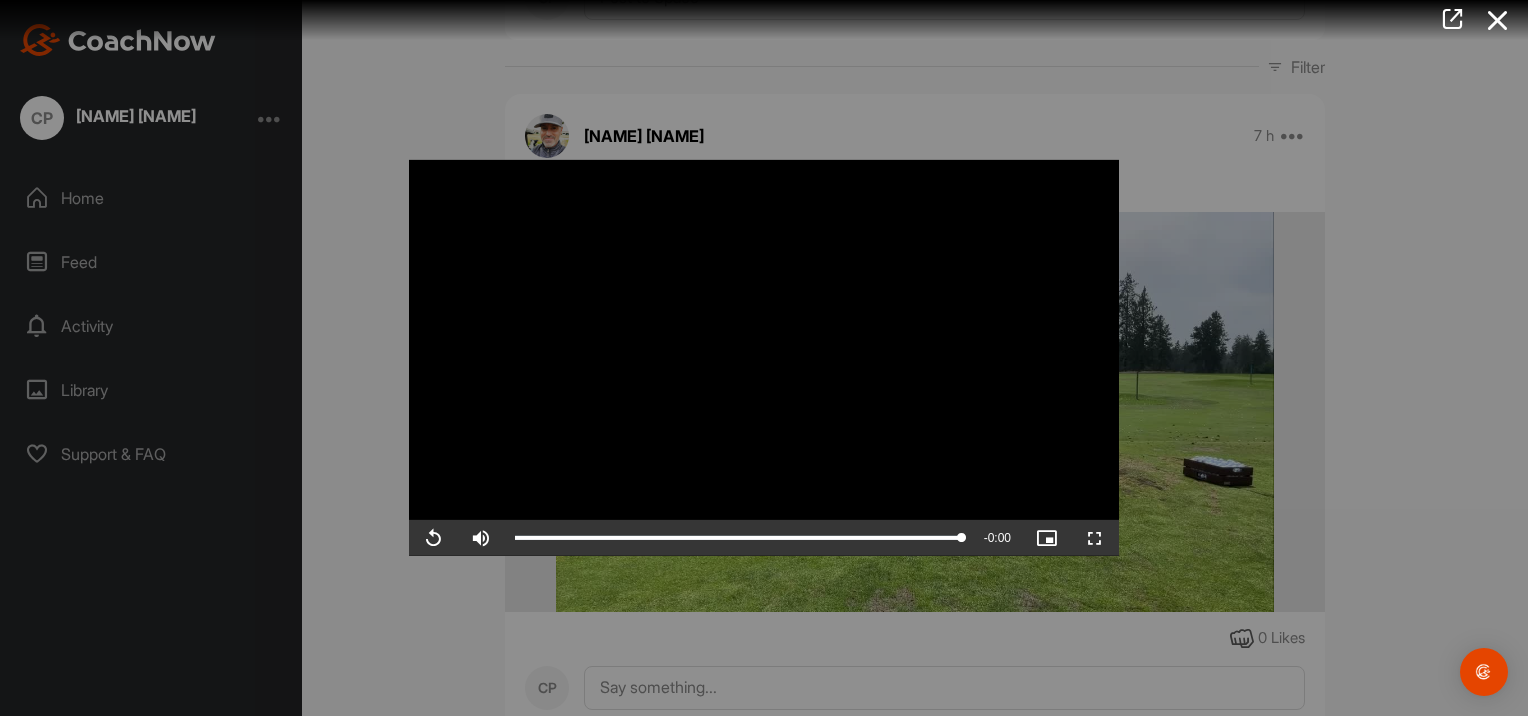 click at bounding box center (764, 358) 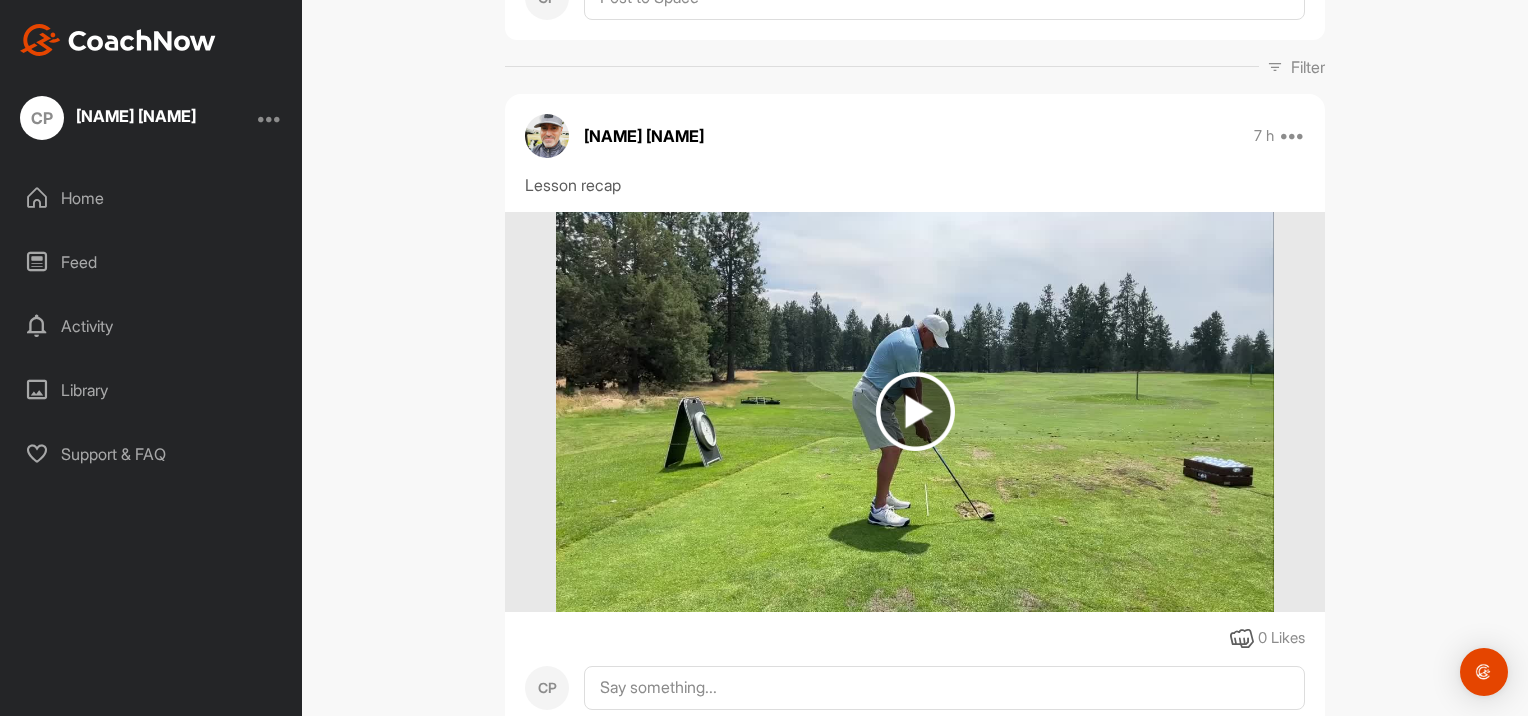 click at bounding box center (915, 411) 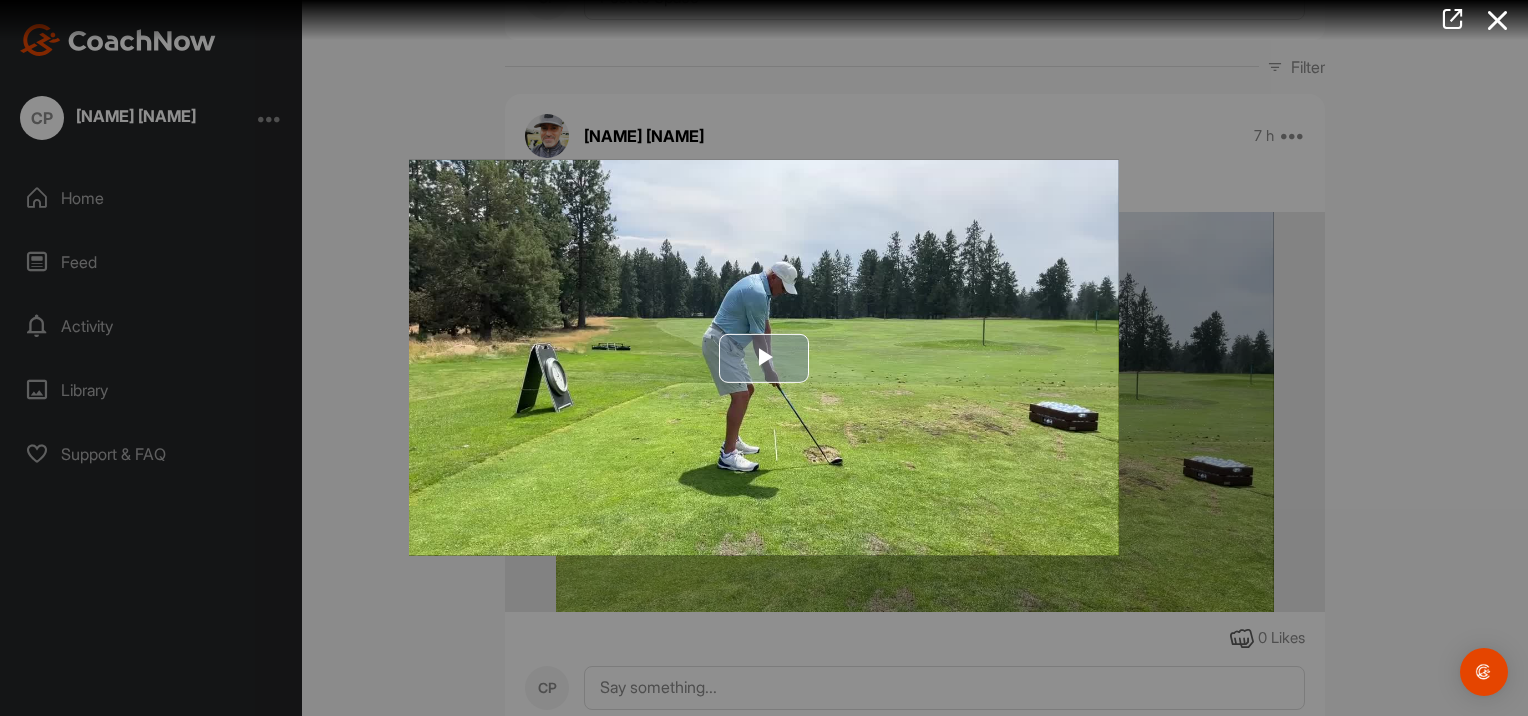click at bounding box center [764, 358] 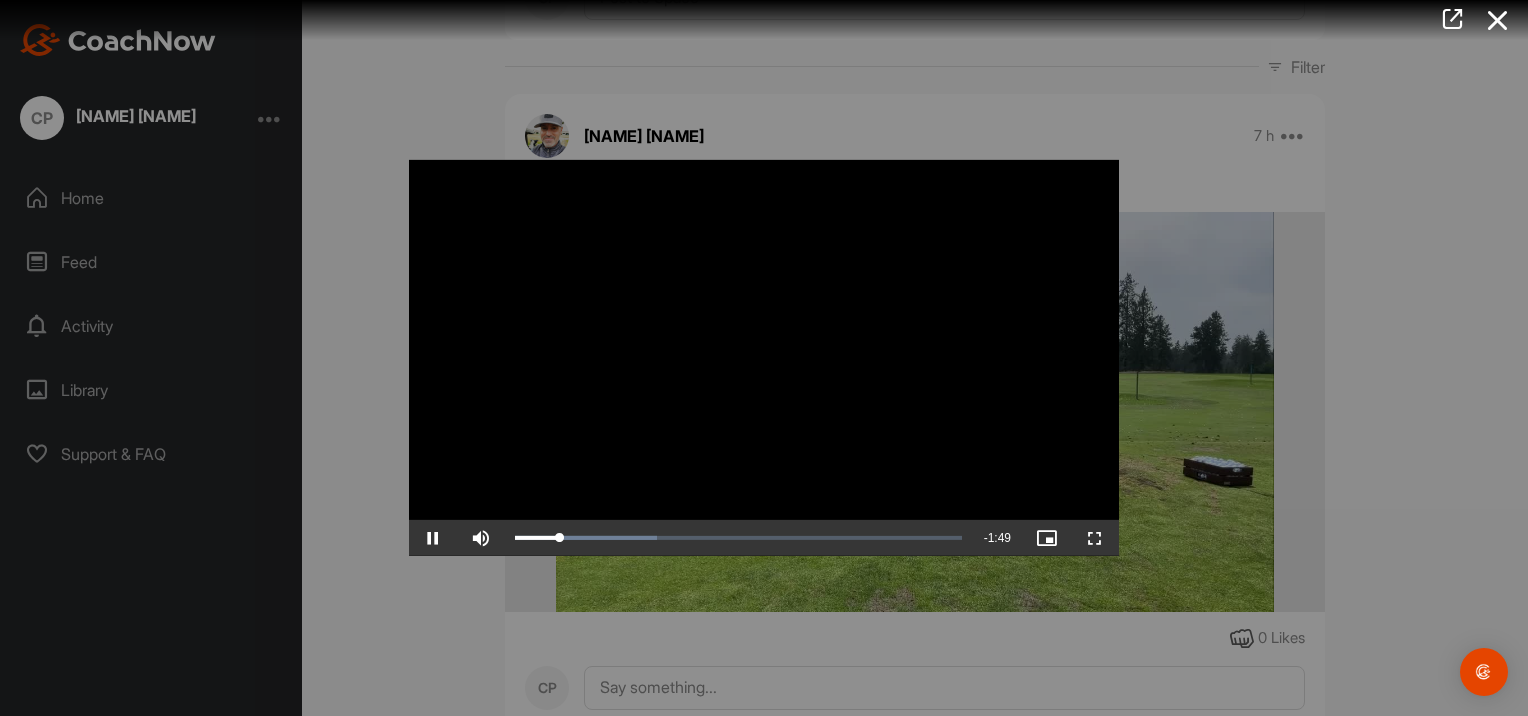 click at bounding box center (764, 358) 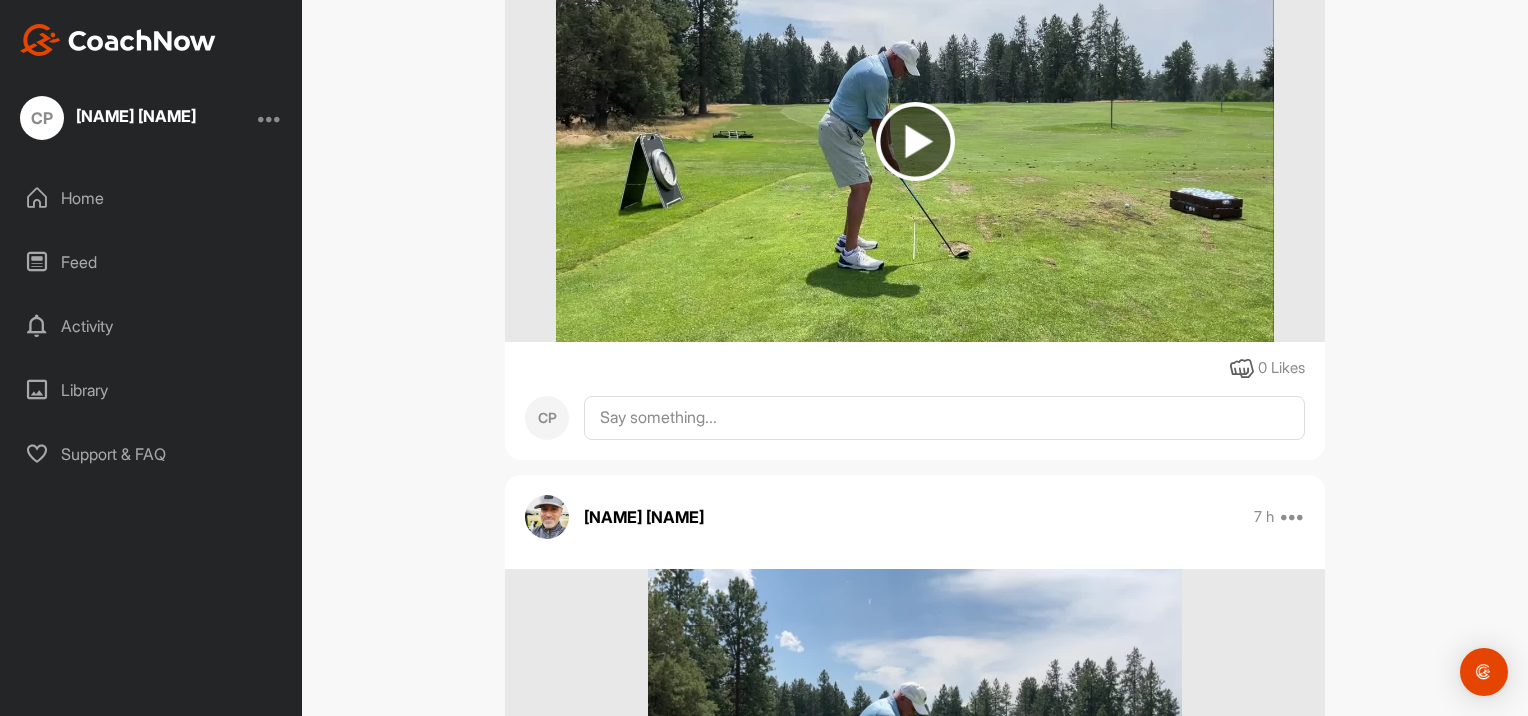 scroll, scrollTop: 1164, scrollLeft: 0, axis: vertical 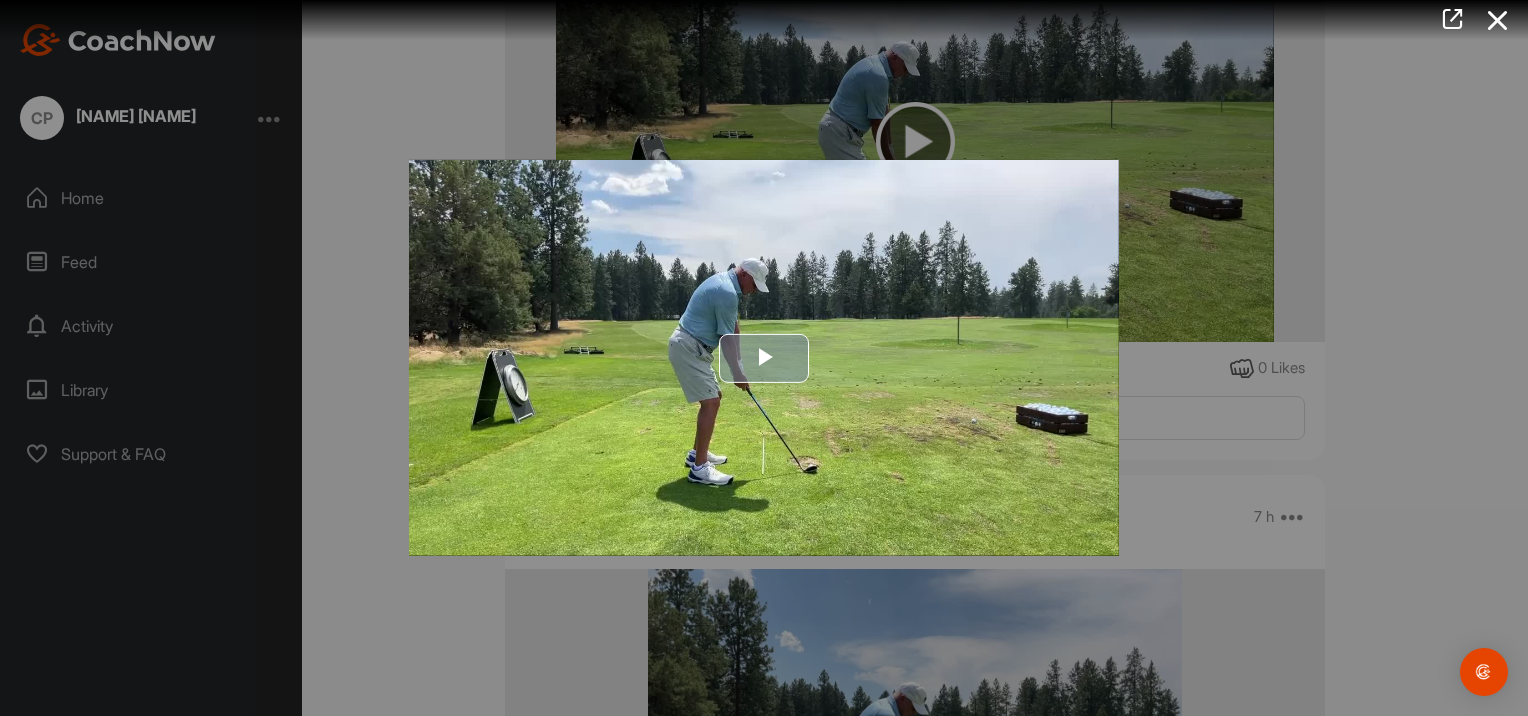 click at bounding box center (764, 358) 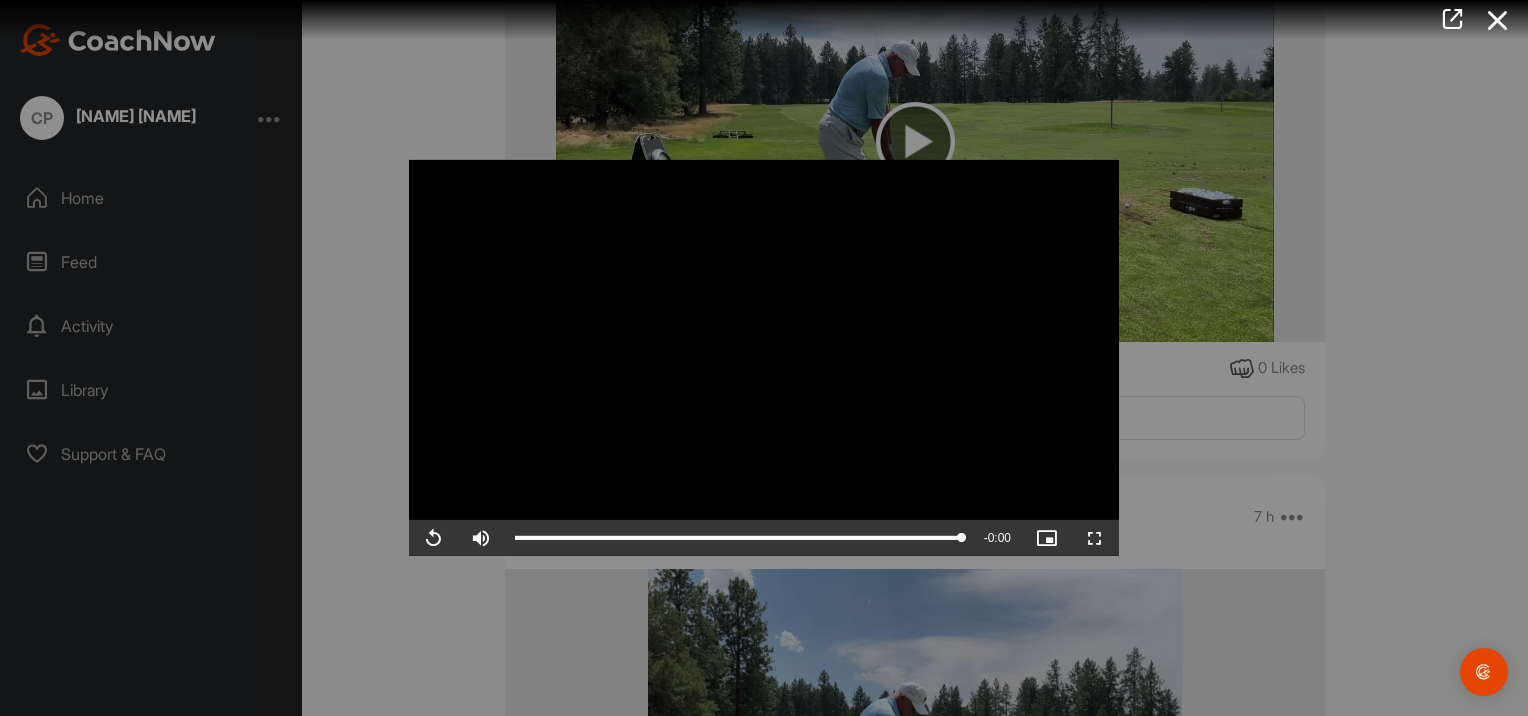 click at bounding box center [764, 358] 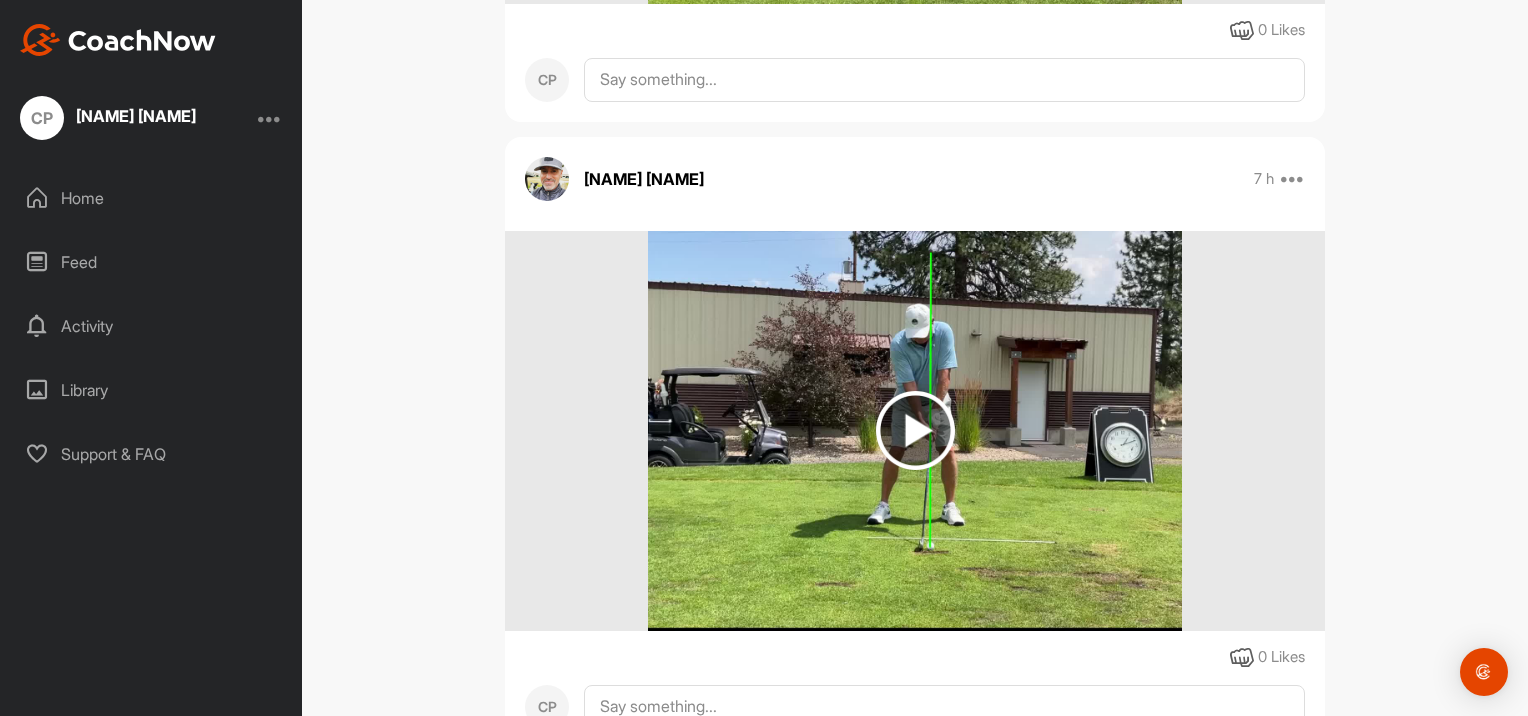 scroll, scrollTop: 2180, scrollLeft: 0, axis: vertical 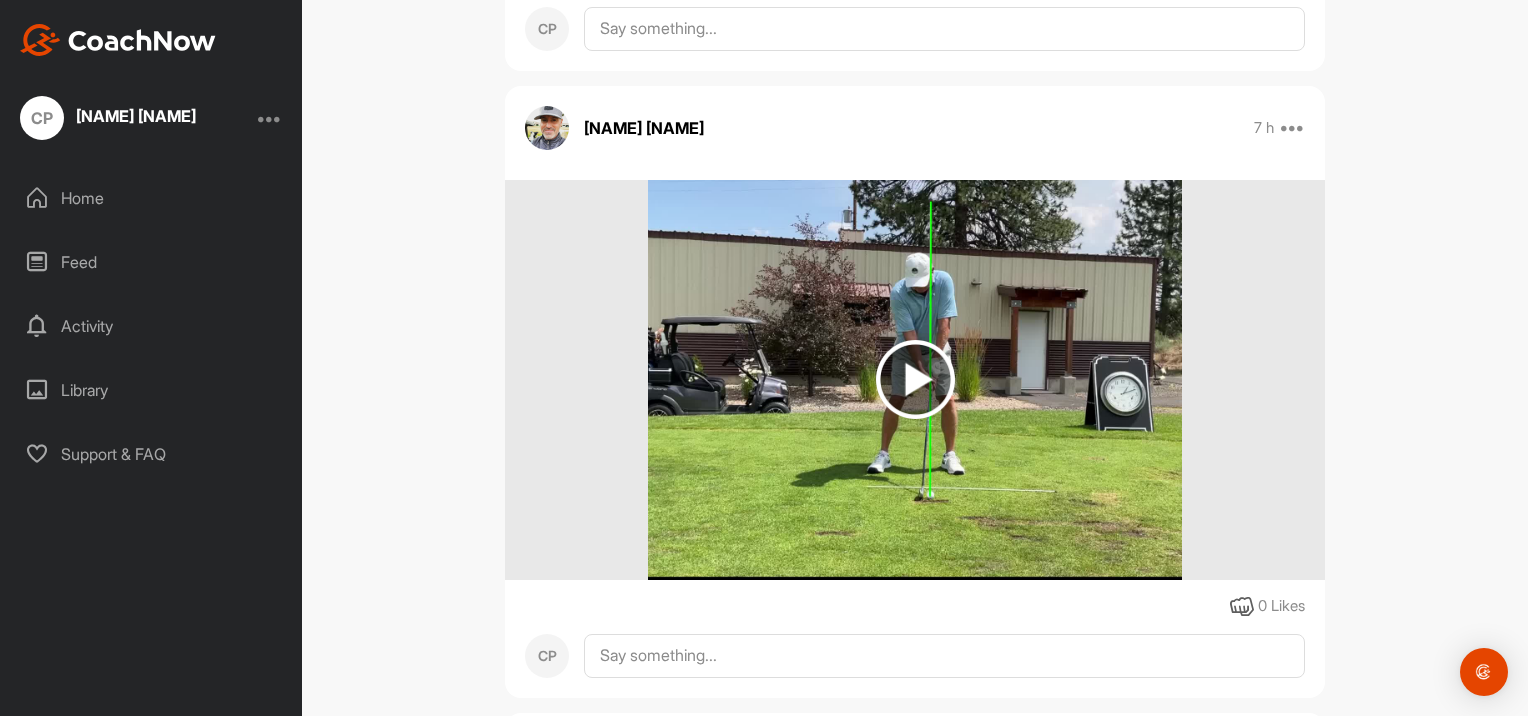 click at bounding box center (915, 379) 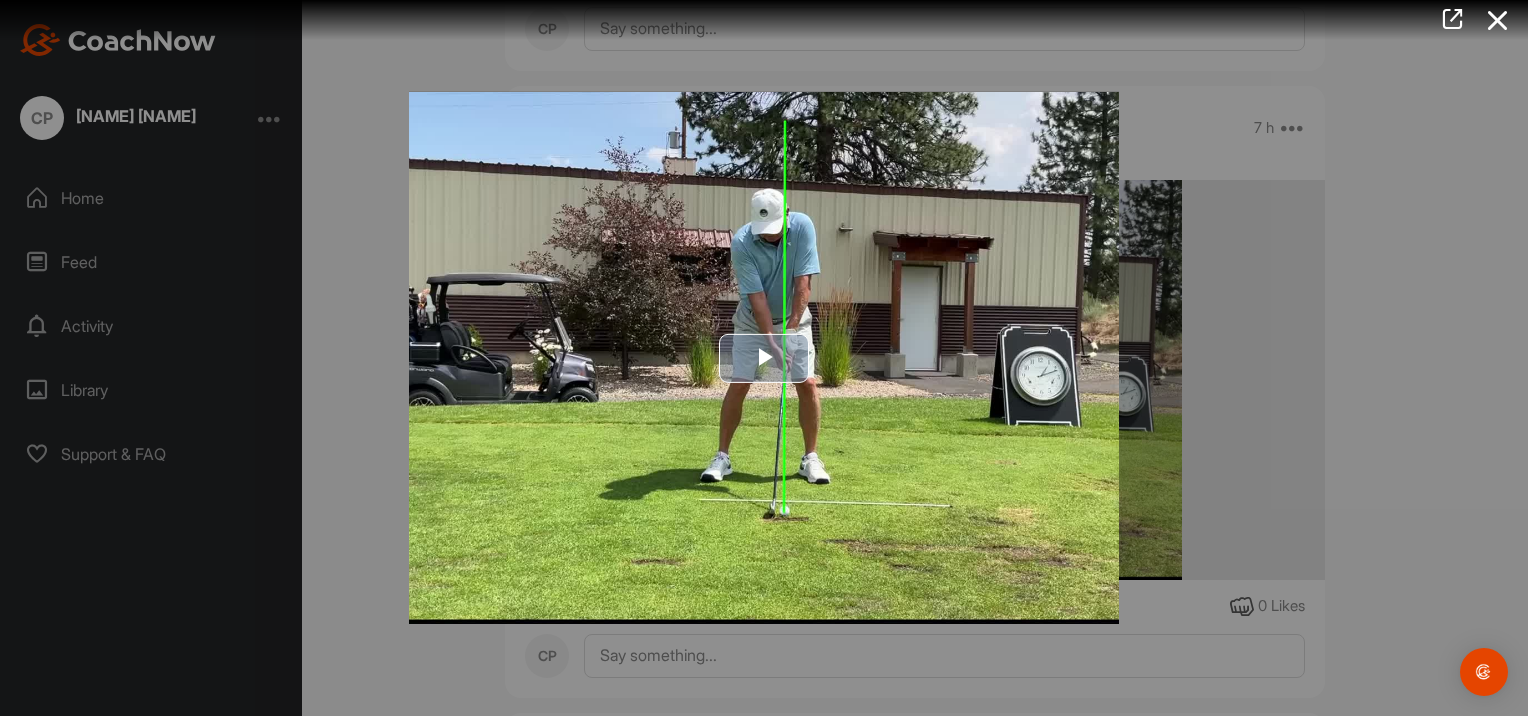 click at bounding box center (764, 358) 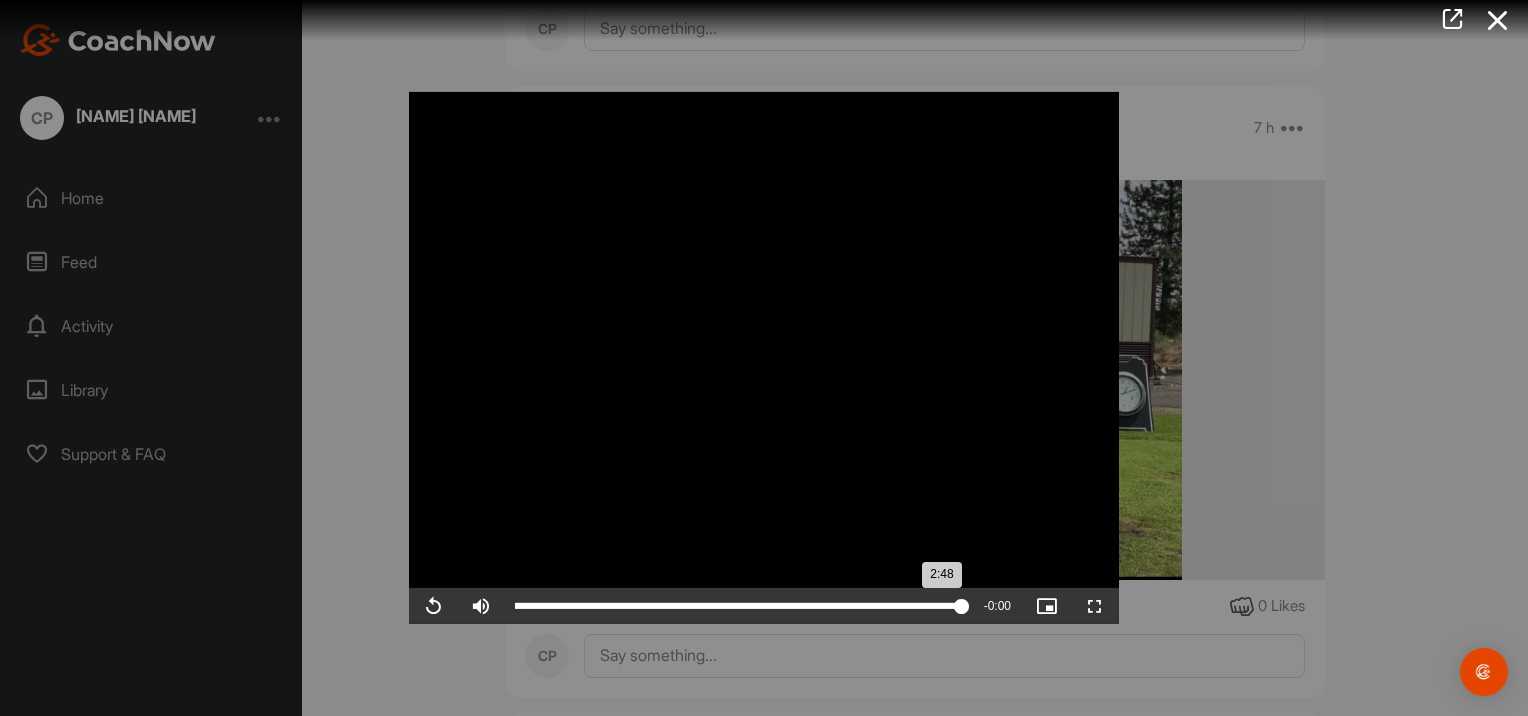 click on "2:48" at bounding box center [738, 606] 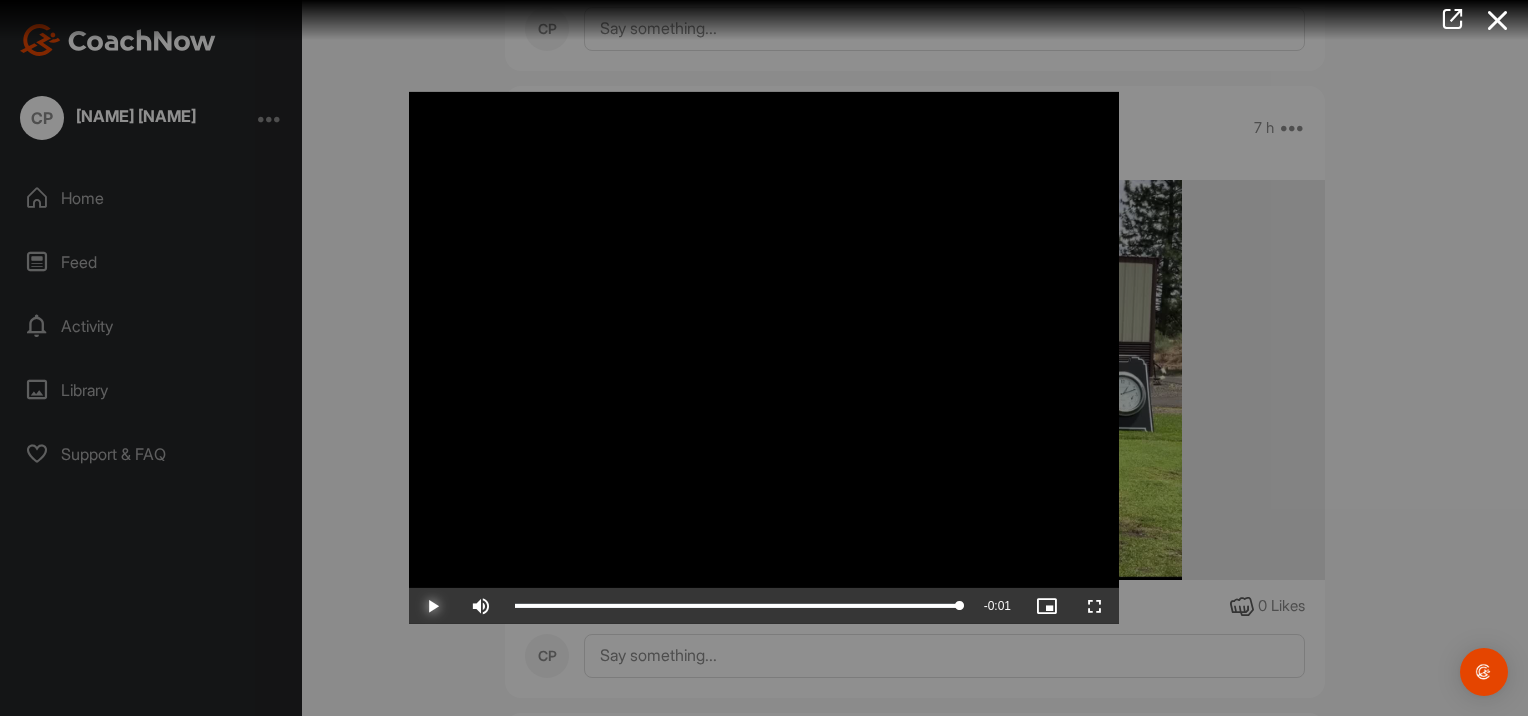 click at bounding box center (433, 606) 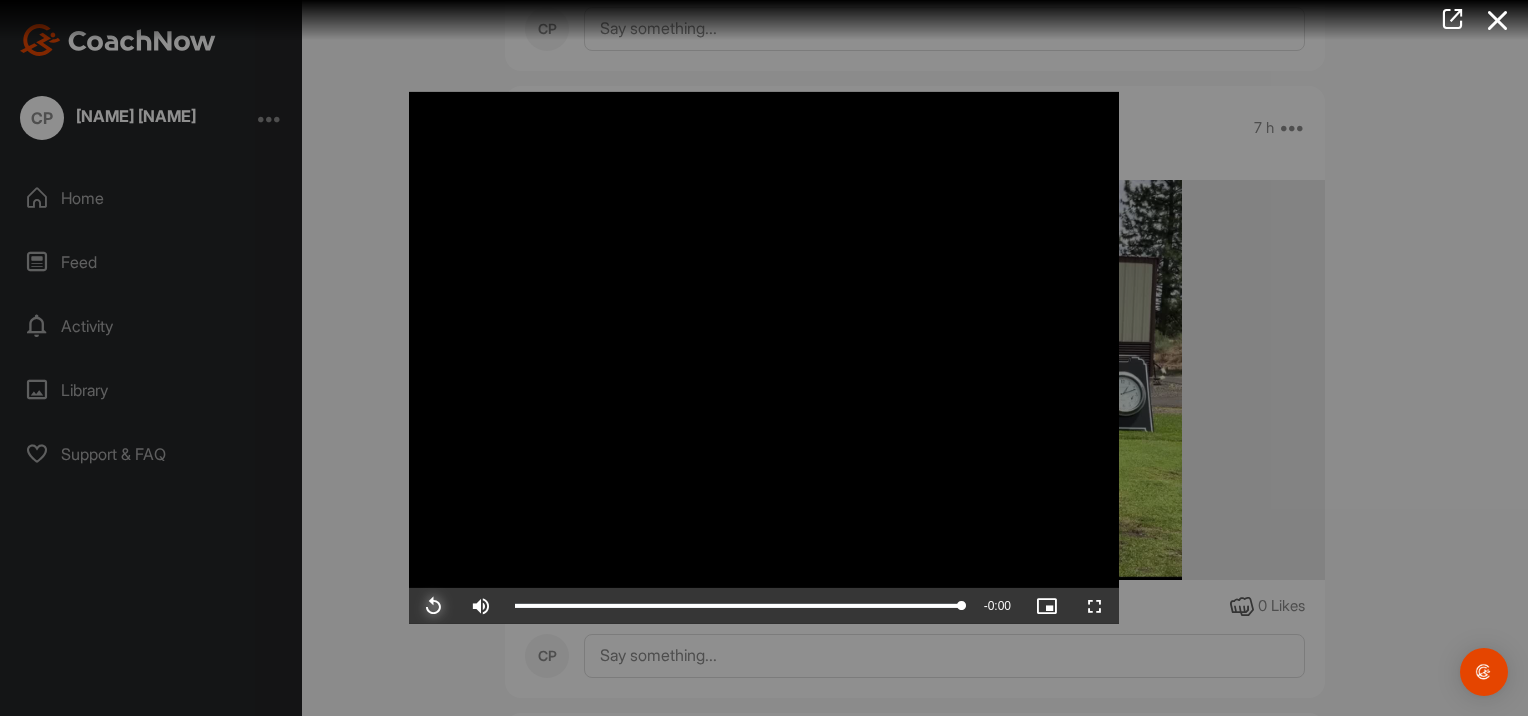 click at bounding box center [433, 606] 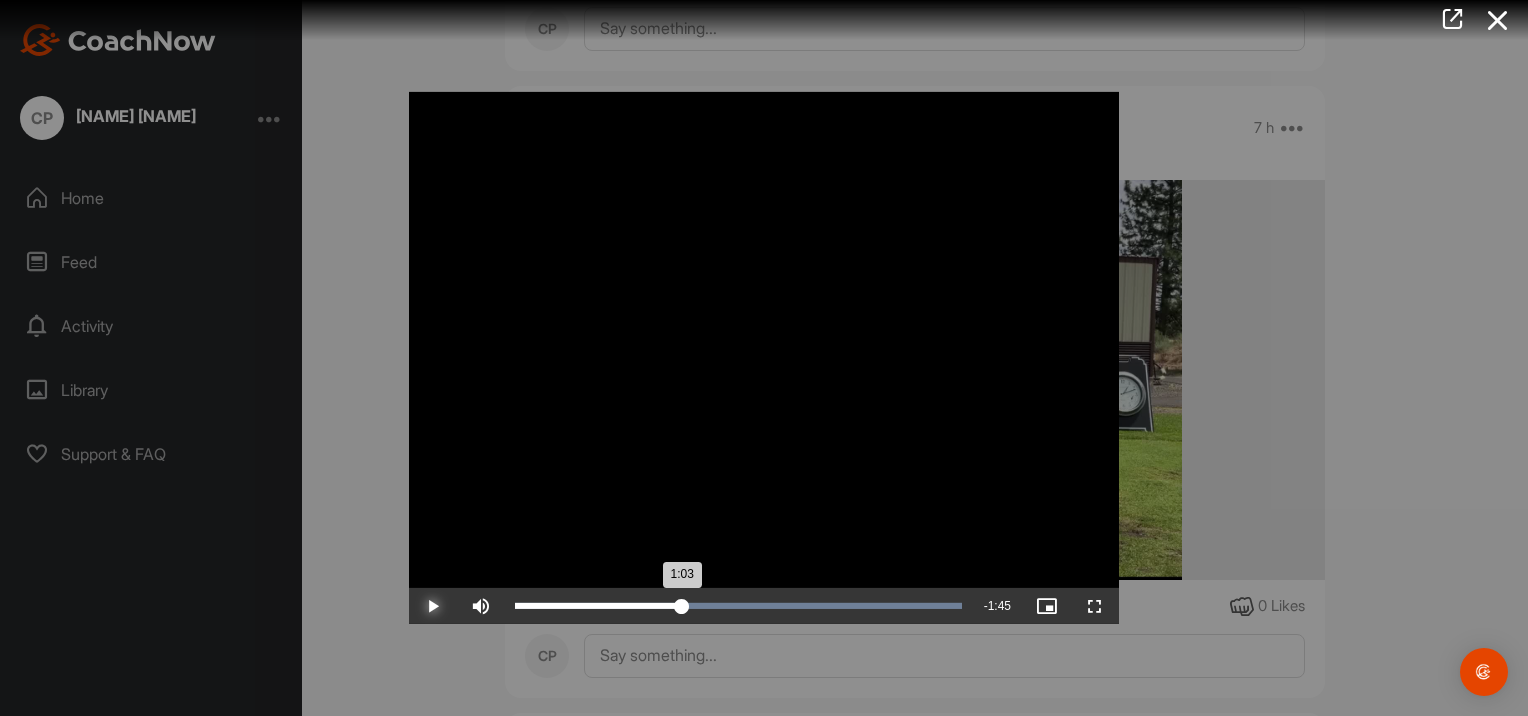 click on "Loaded :  100.00% 1:03 1:03" at bounding box center (738, 606) 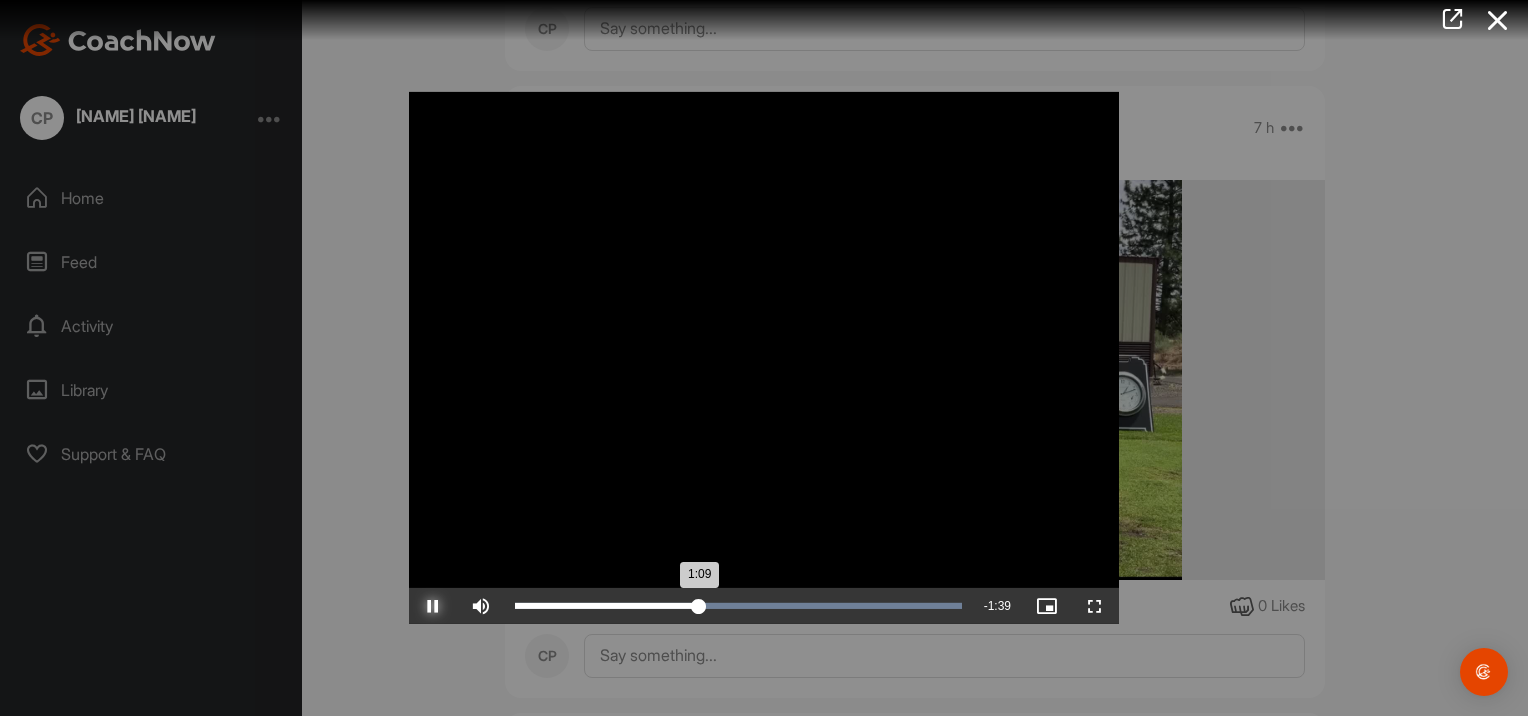 click on "Loaded :  100.00% 1:24 1:09" at bounding box center (738, 606) 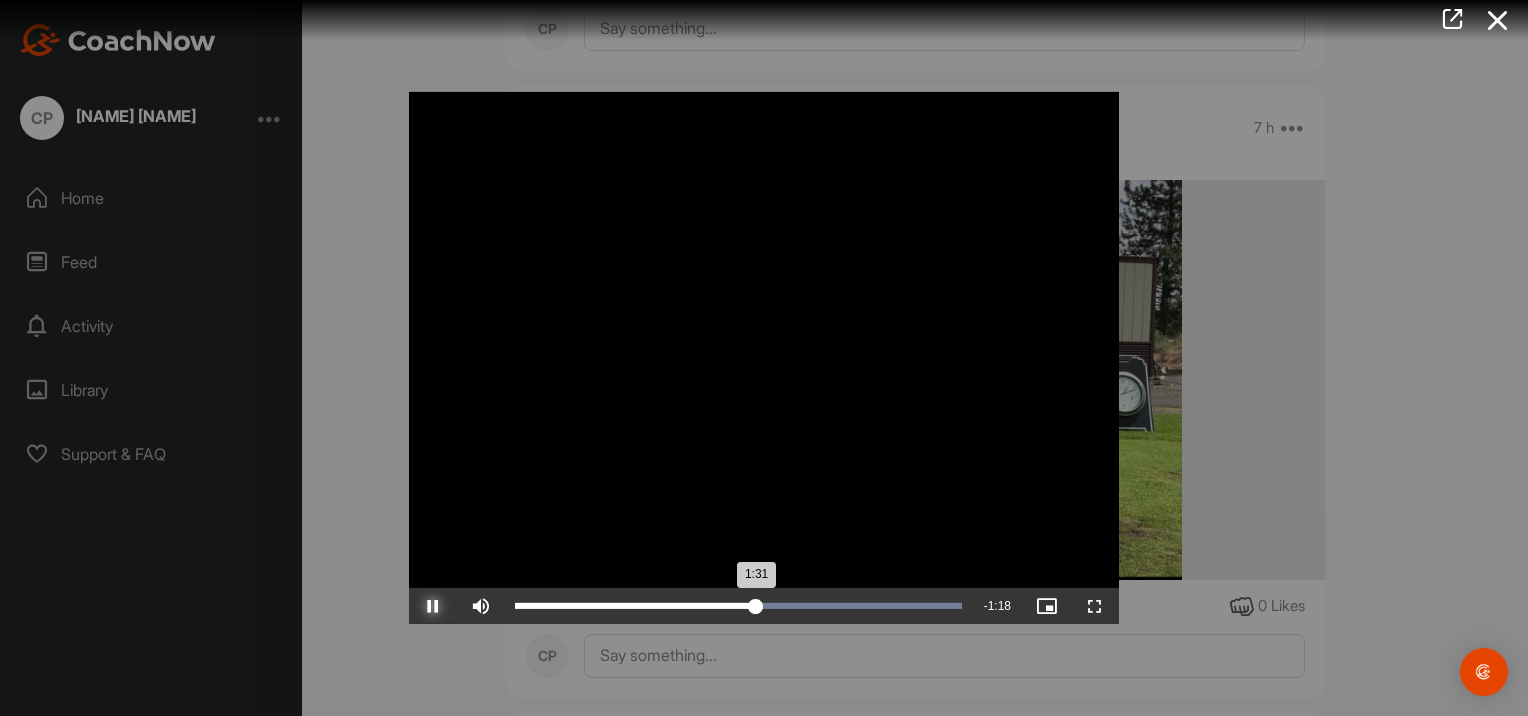 click on "Loaded :  100.00% 1:46 1:31" at bounding box center (738, 606) 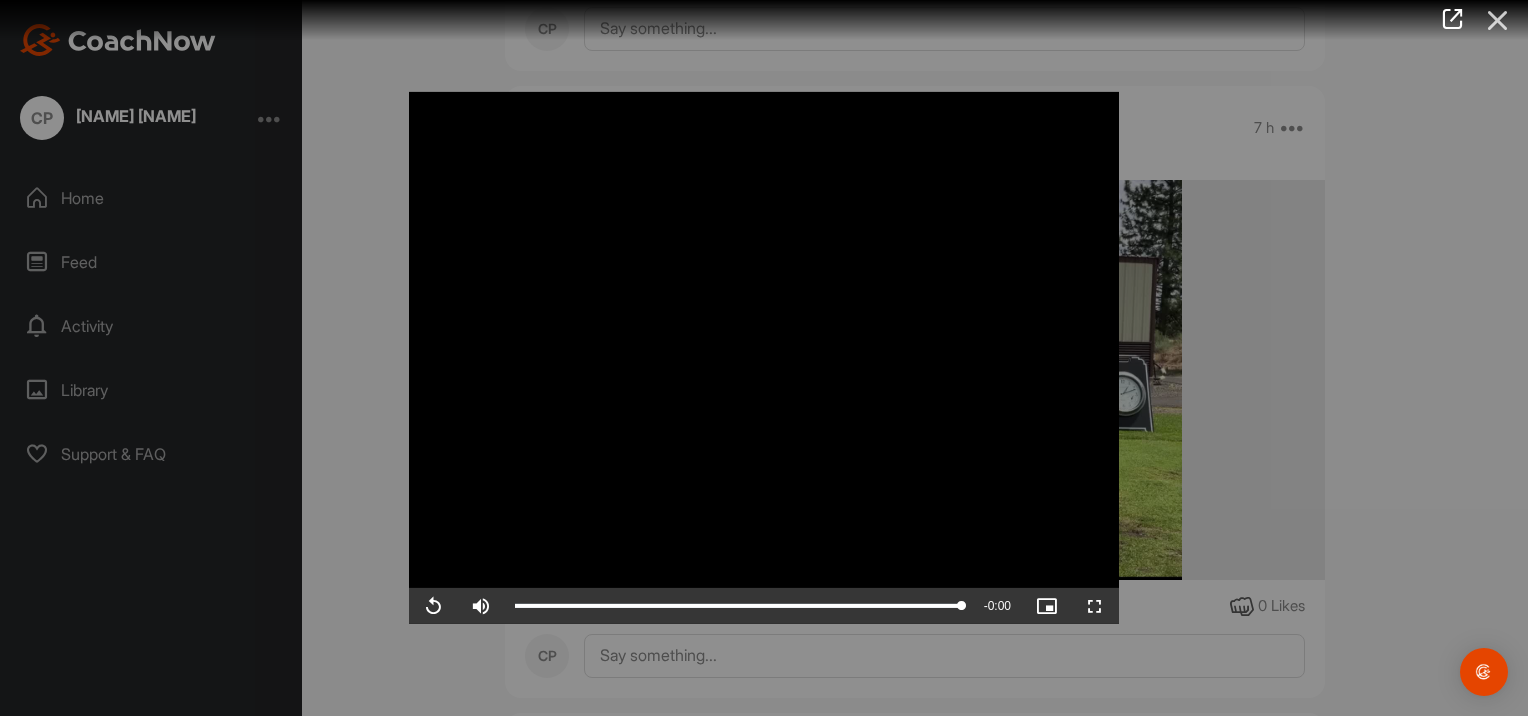 click at bounding box center [1498, 20] 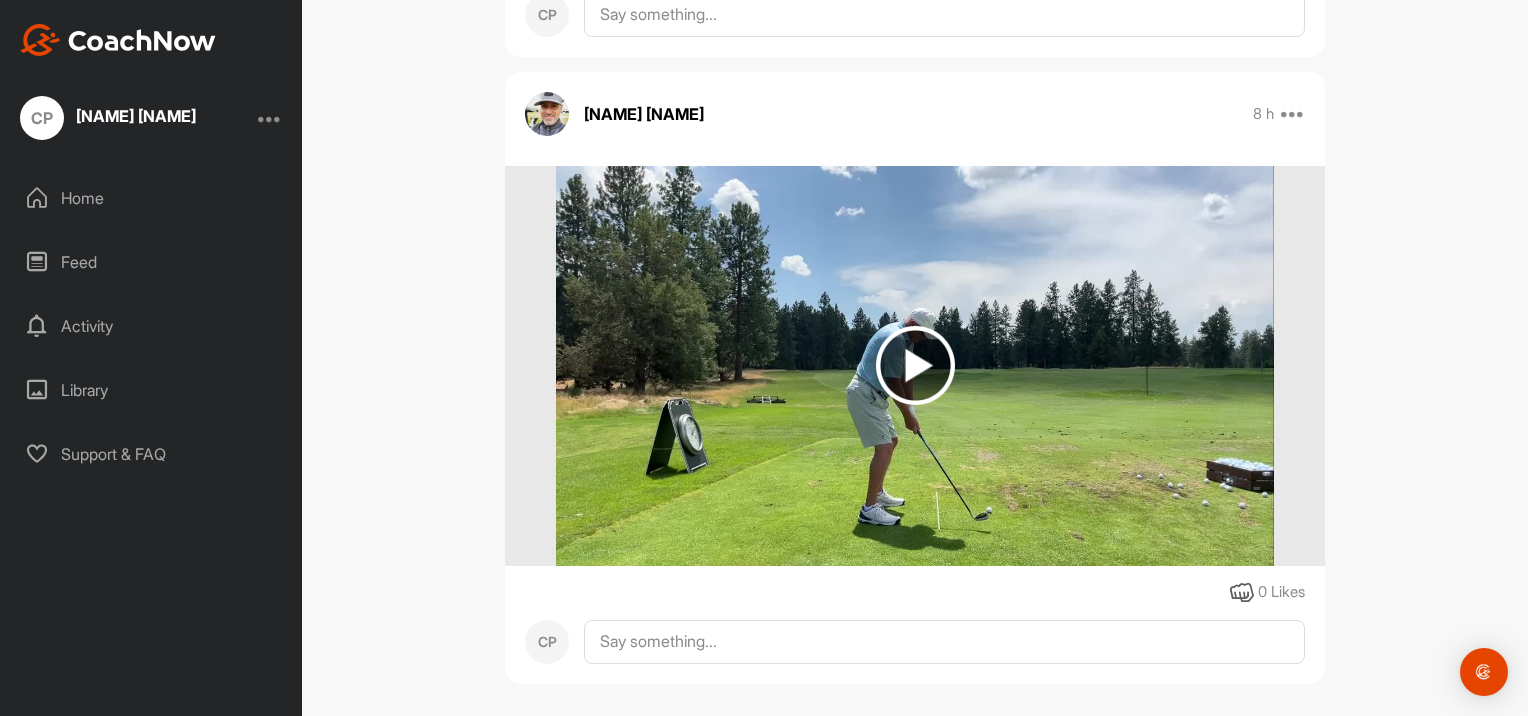scroll, scrollTop: 3500, scrollLeft: 0, axis: vertical 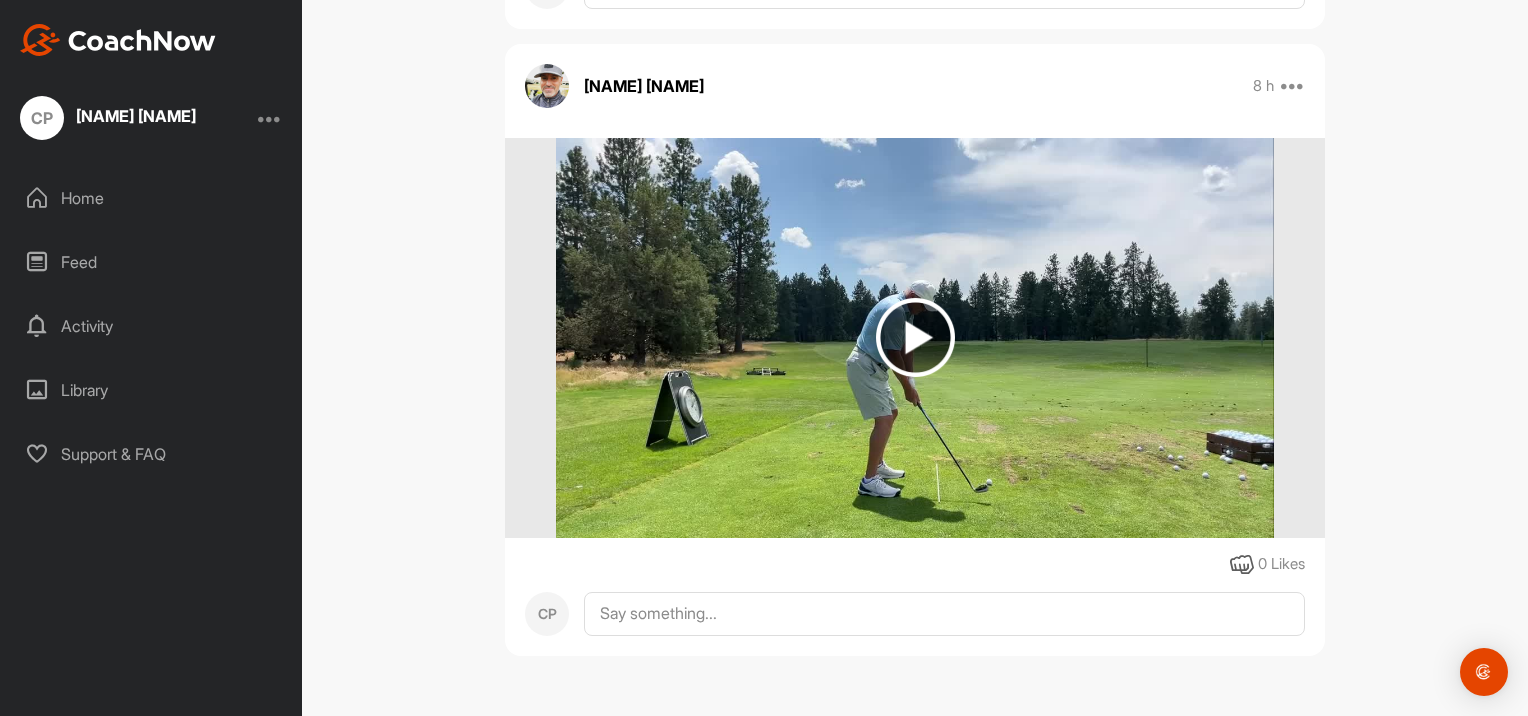 click at bounding box center (915, 337) 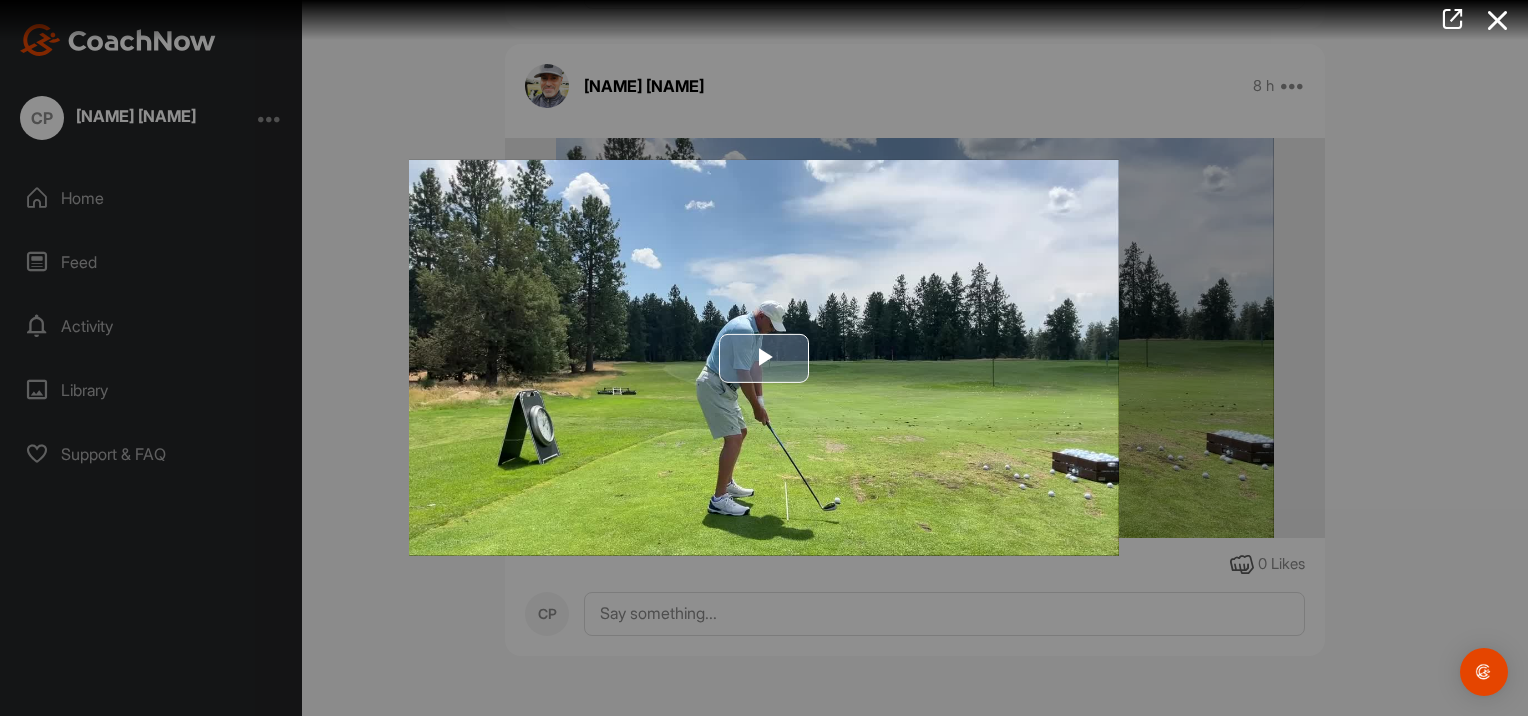 click at bounding box center [764, 358] 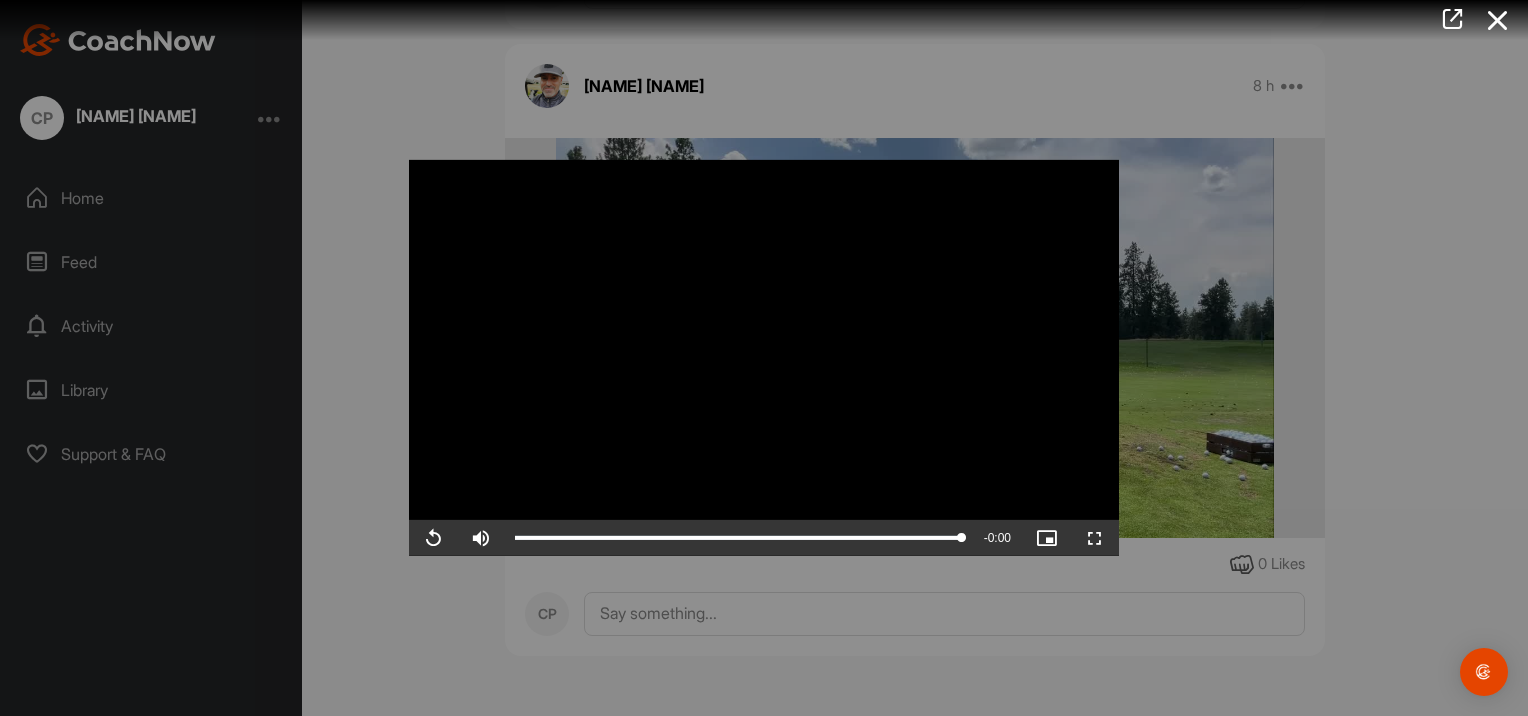 click at bounding box center (764, 358) 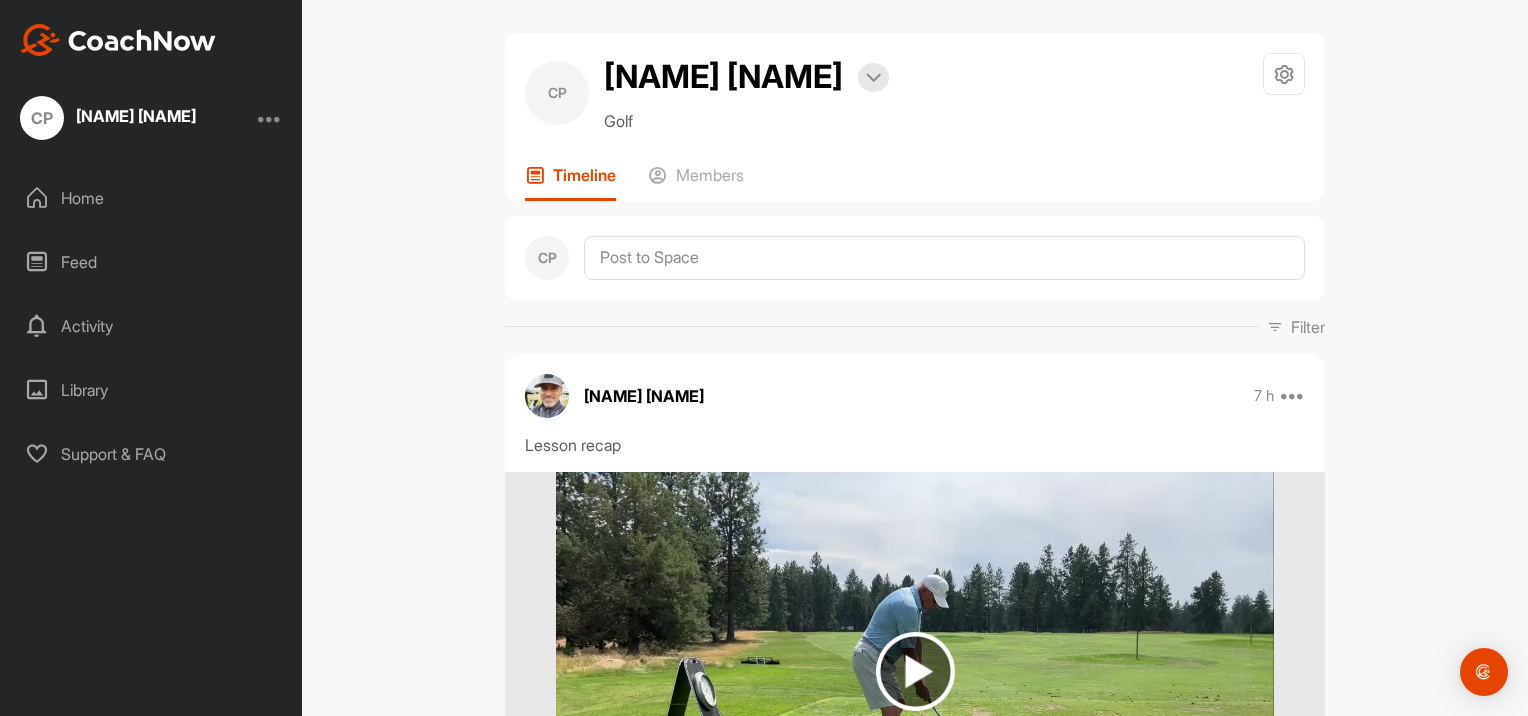 scroll, scrollTop: 0, scrollLeft: 0, axis: both 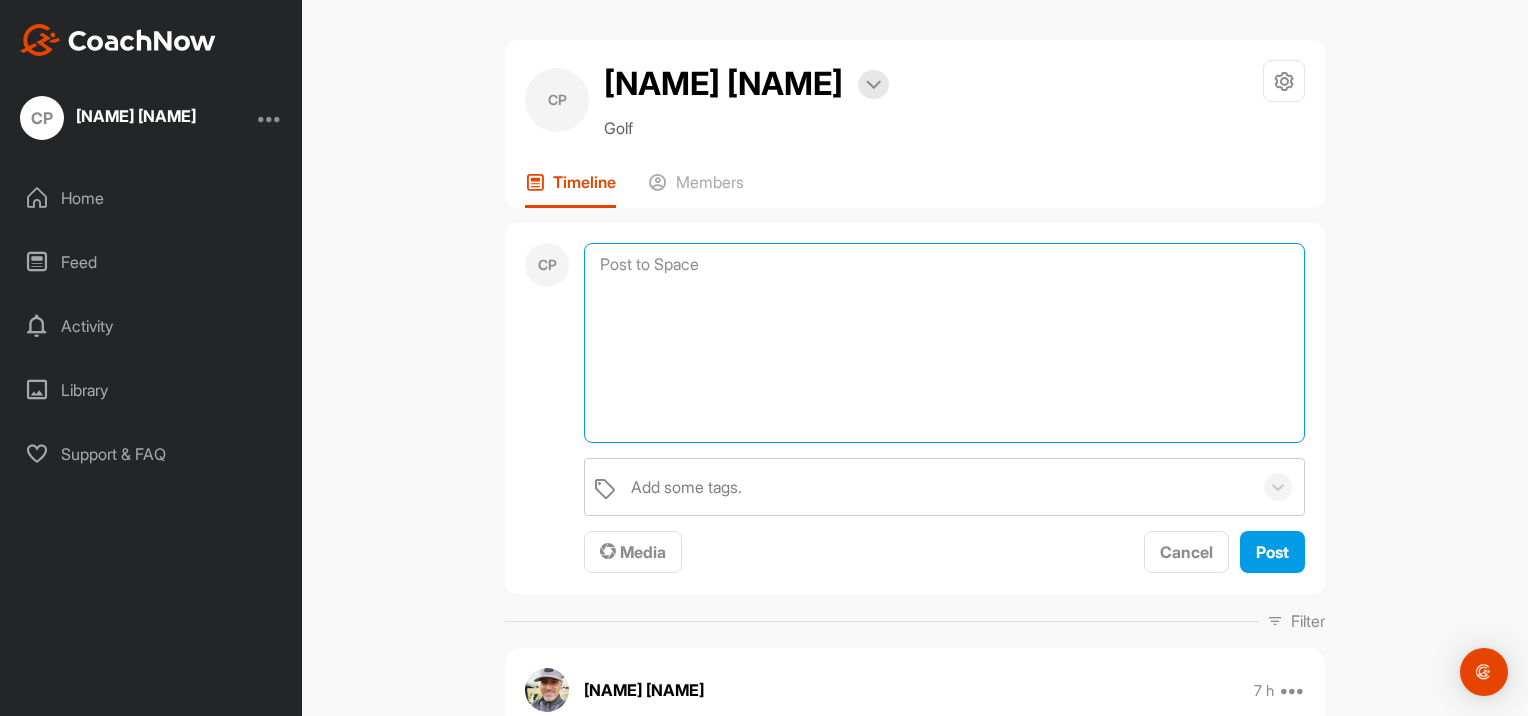 click at bounding box center [944, 343] 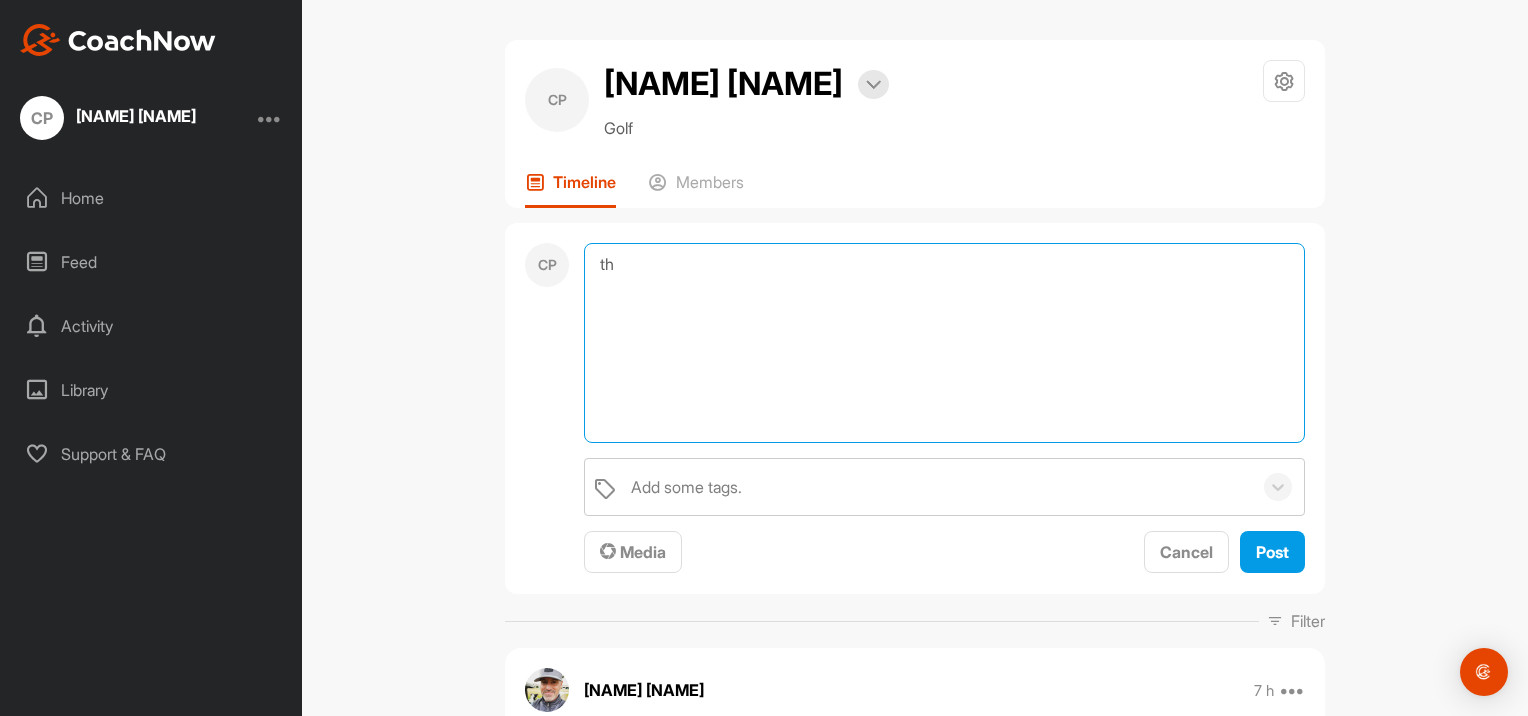type on "t" 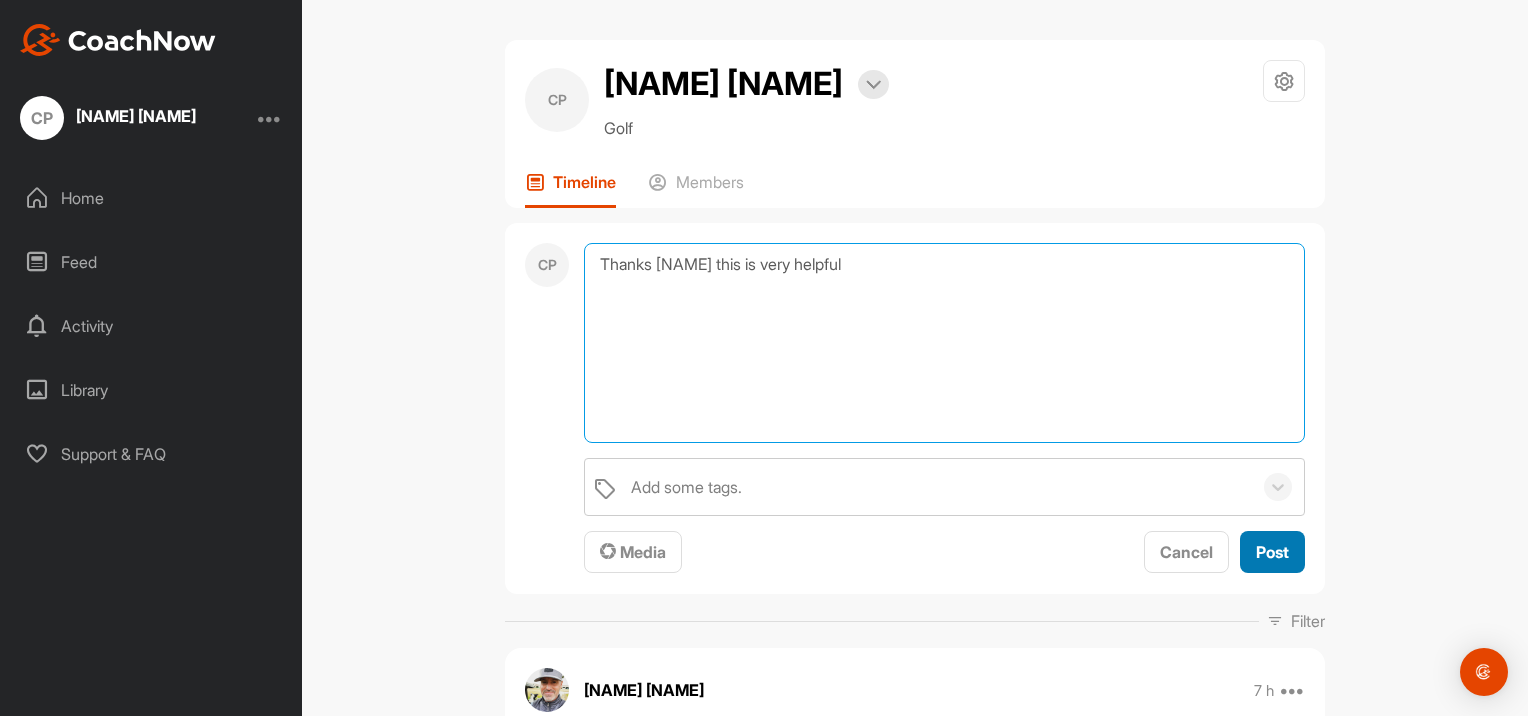 type on "Thanks [NAME] this is very helpful" 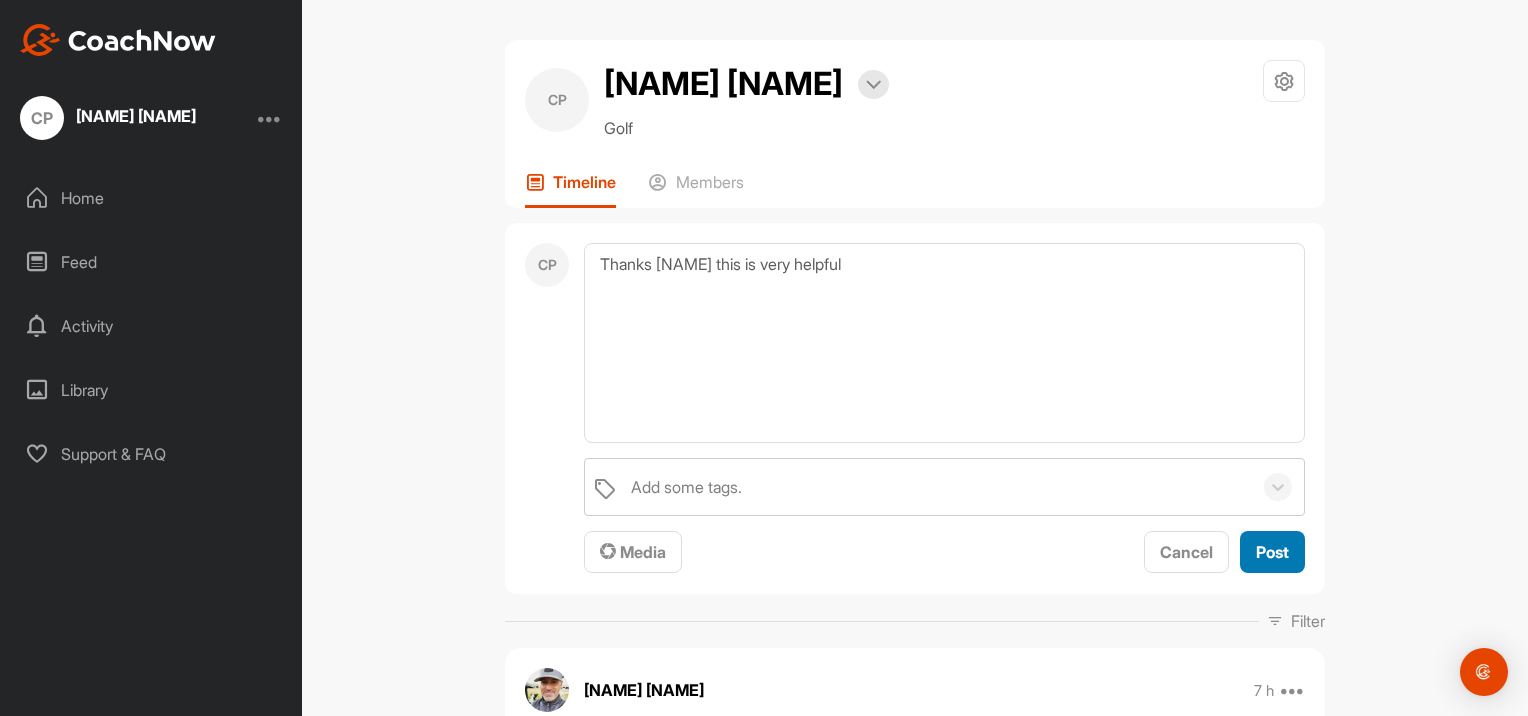 click on "Post" at bounding box center (1272, 552) 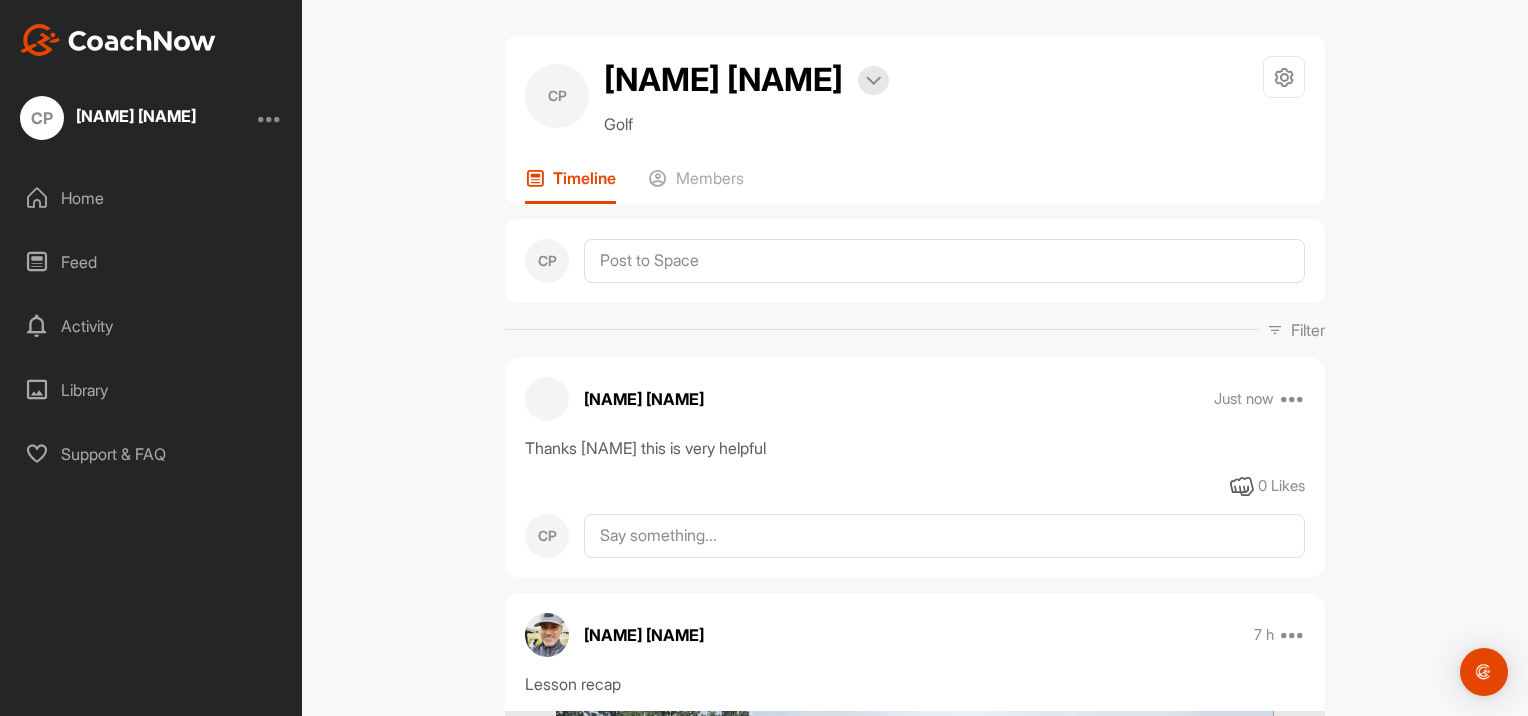 scroll, scrollTop: 0, scrollLeft: 0, axis: both 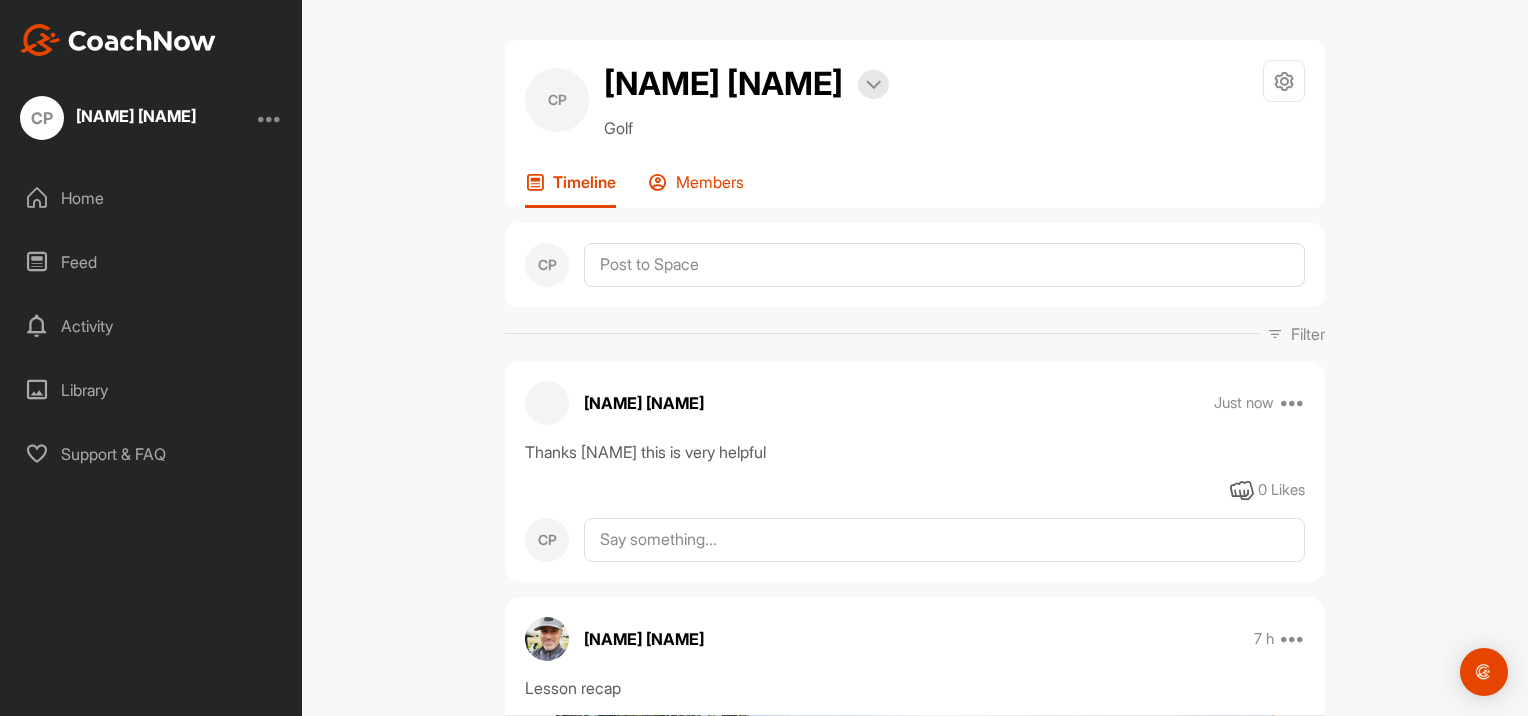 click on "Members" at bounding box center (710, 182) 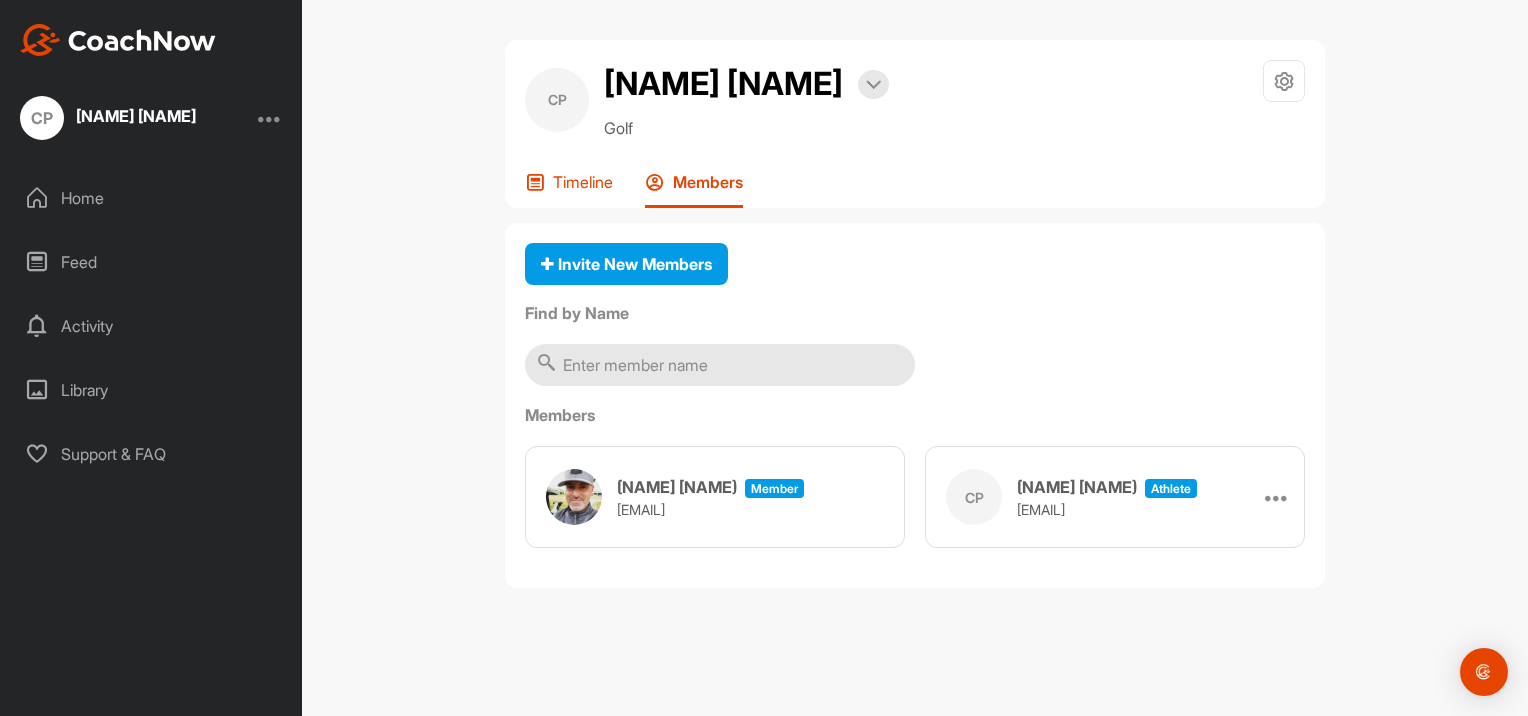 click on "Timeline" at bounding box center [583, 182] 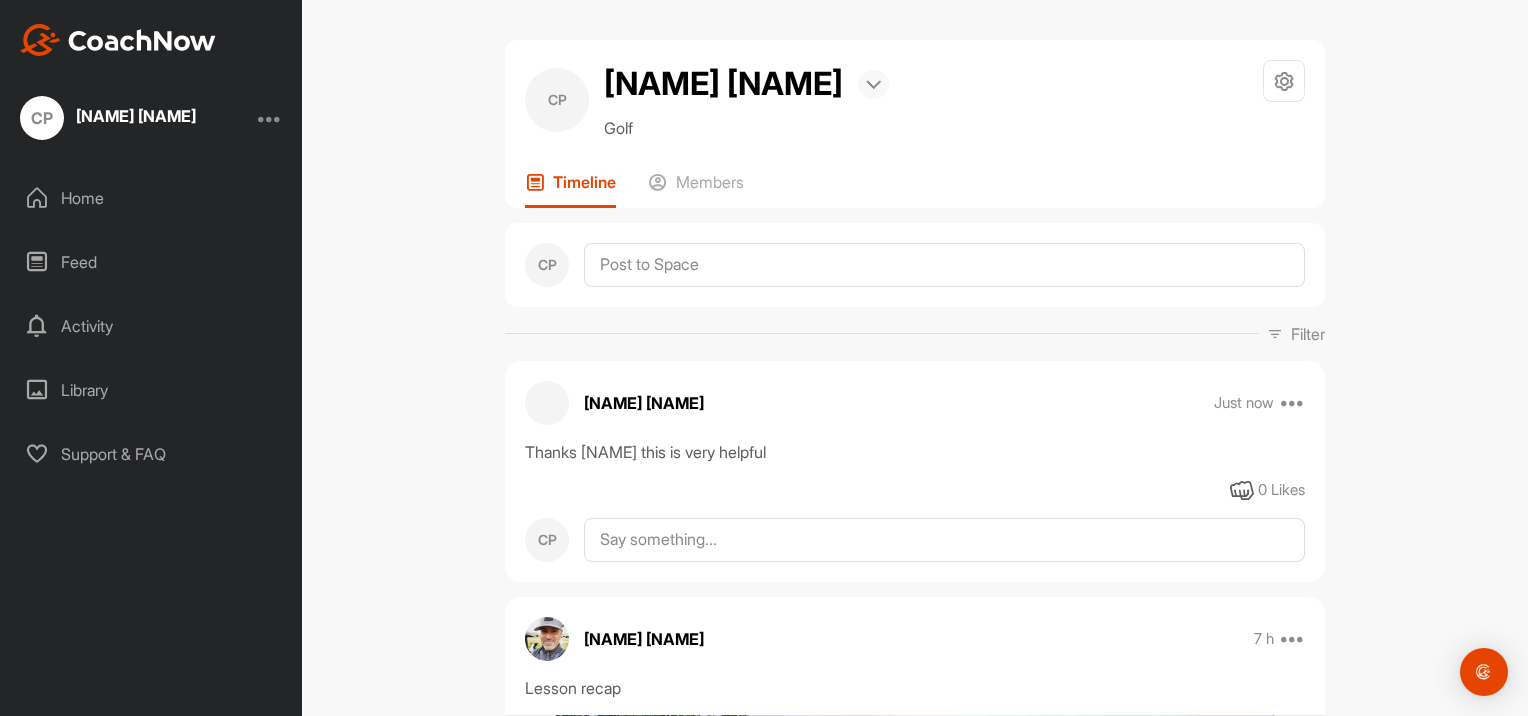 click at bounding box center [873, 85] 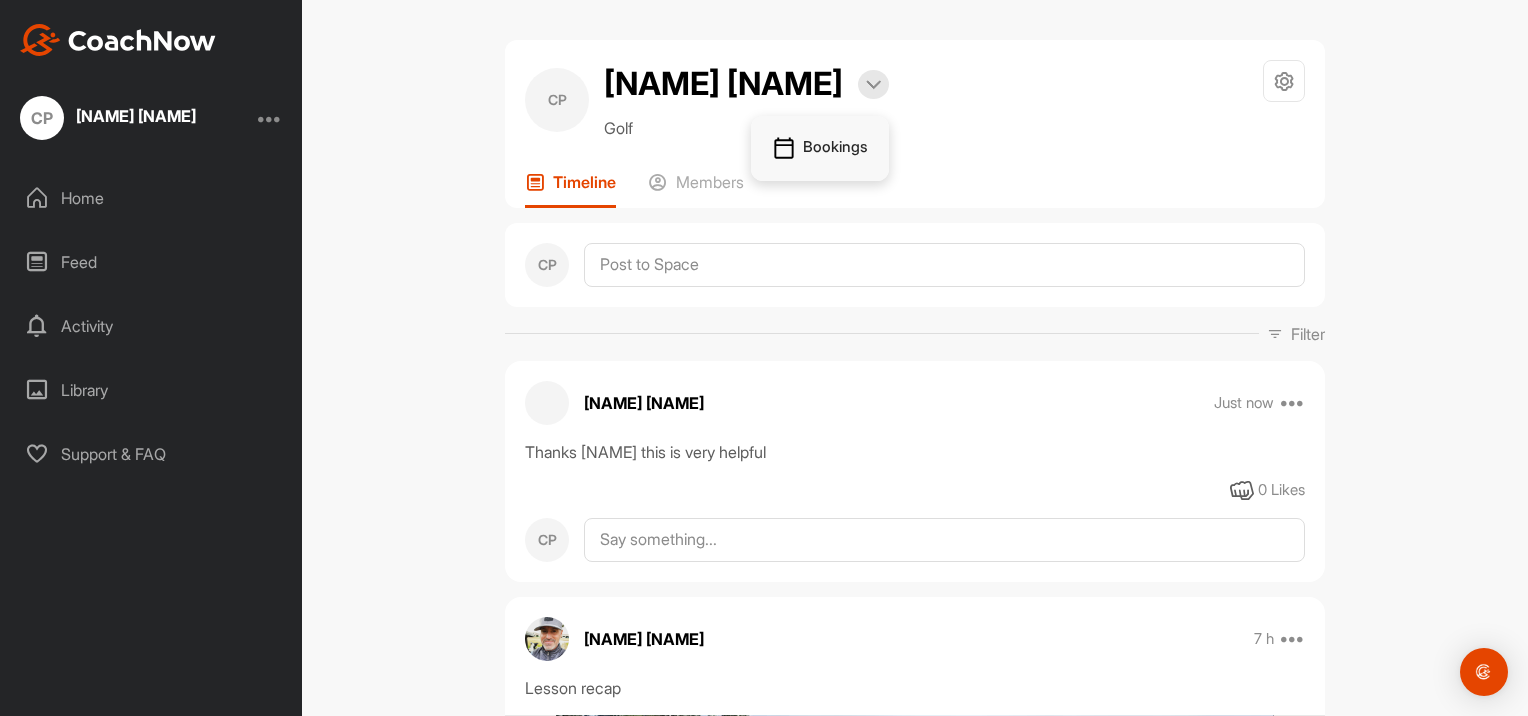 click on "Bookings" at bounding box center [820, 149] 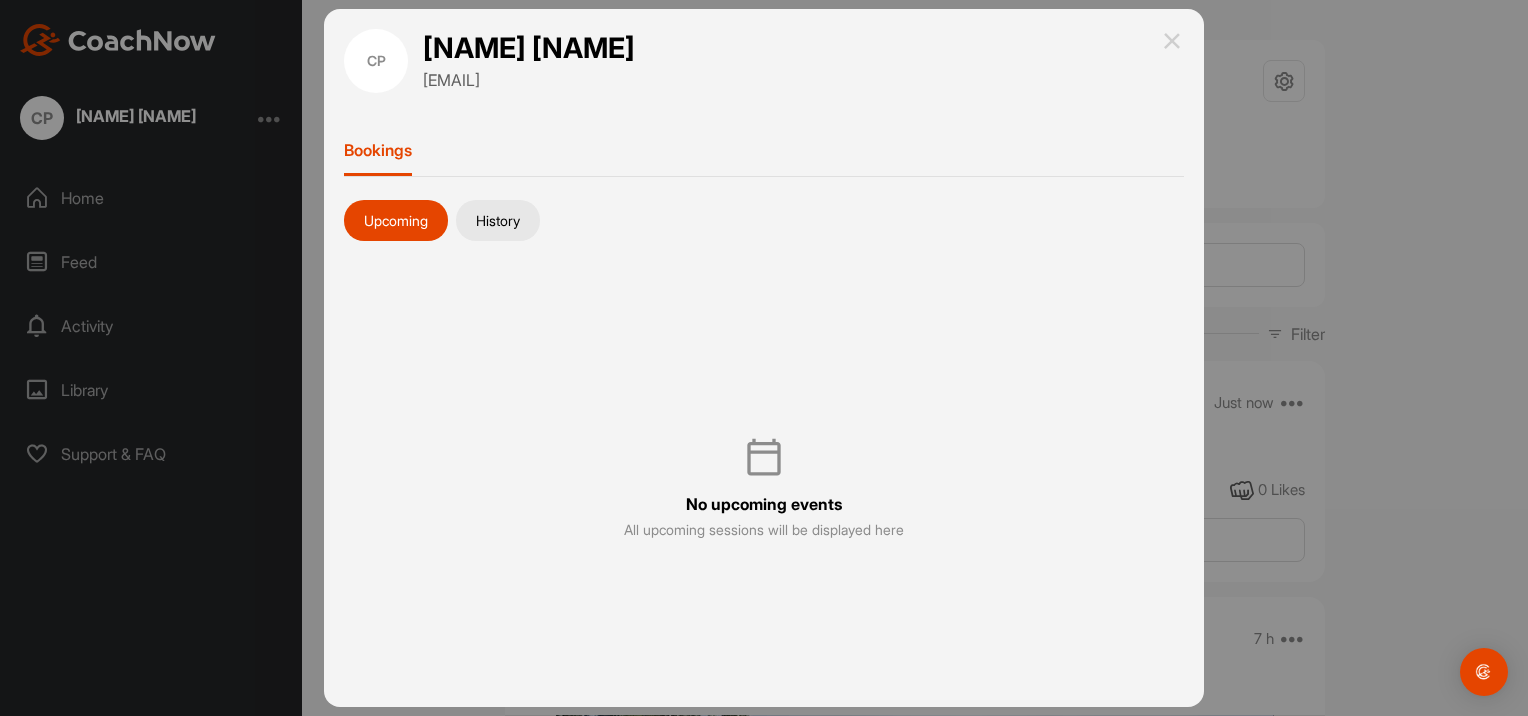 click at bounding box center [1172, 41] 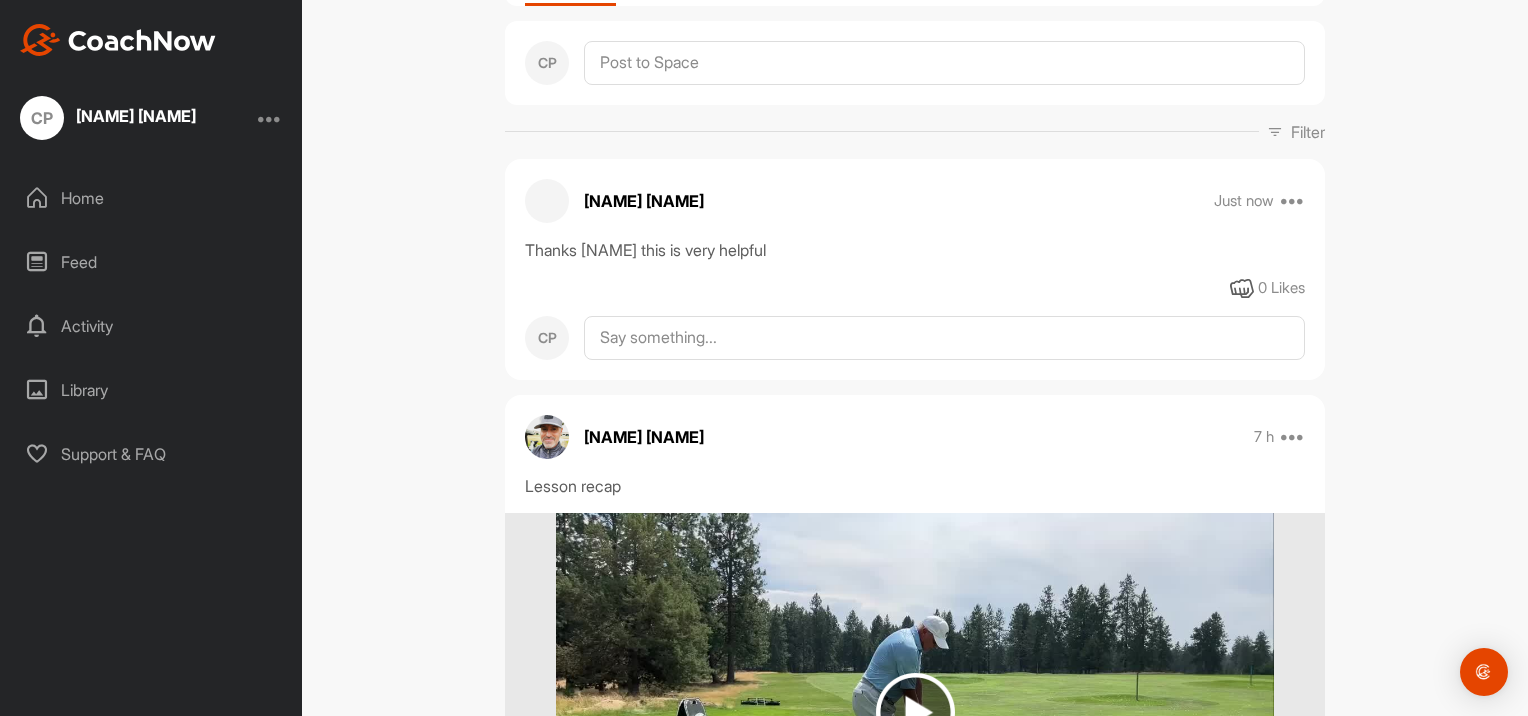 scroll, scrollTop: 201, scrollLeft: 0, axis: vertical 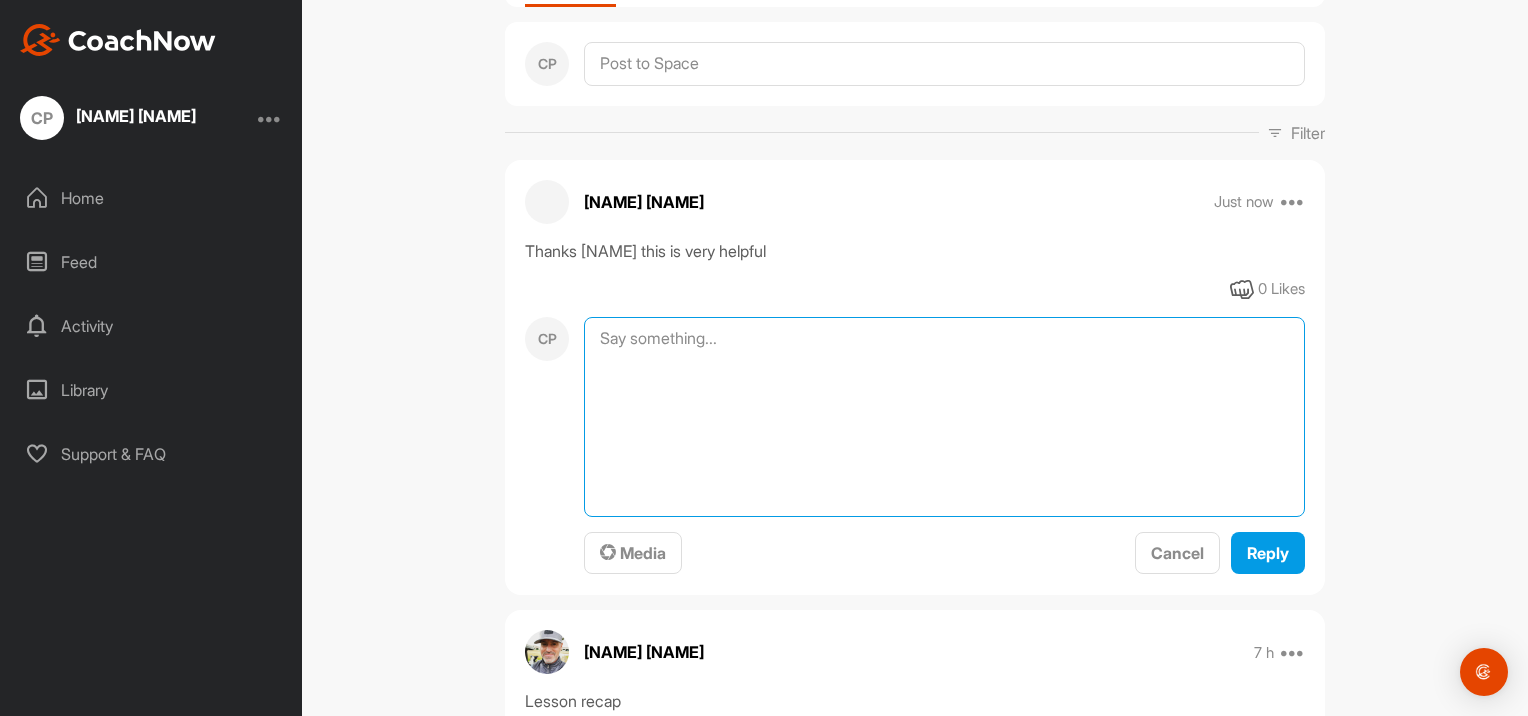 click at bounding box center (944, 417) 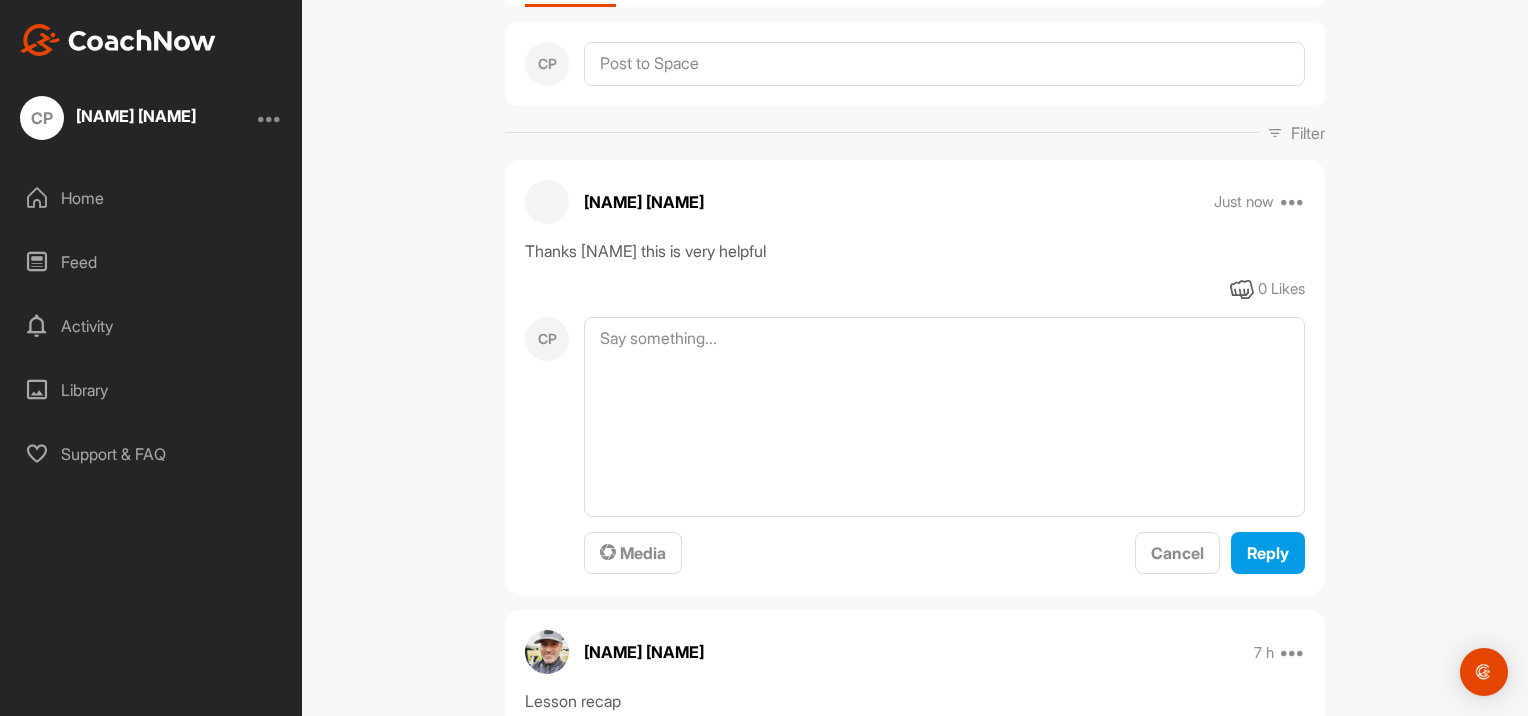 click on "Thanks [NAME] this is very helpful 0 Likes CP Media Cancel Reply [NAME] [NAME] 7 h Pin to top Report Delete Lesson recap 0 Likes CP [NAME] [NAME] 7 h Pin to top Report Delete 0 Likes CP [NAME] [NAME] 7 h Pin to top Report Delete 0 Likes CP [NAME] [NAME] 7 h Pin to top Report Delete 0 Likes CP [NAME] [NAME] 8 h Pin to top Report Delete Before 0 Likes CP [NAME] [NAME] 8 h Pin to top Report Delete 0 Likes CP" at bounding box center [915, 358] 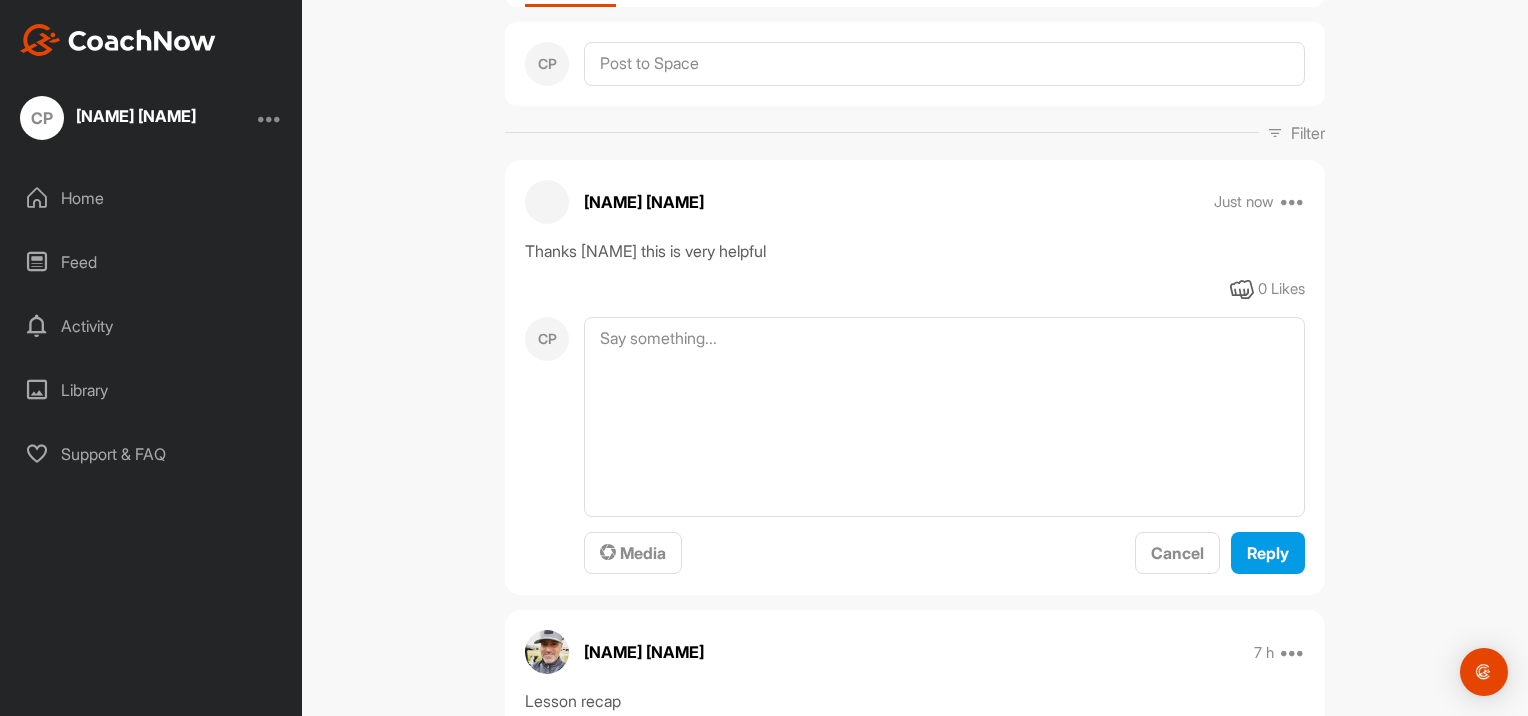 click on "Home" at bounding box center [152, 198] 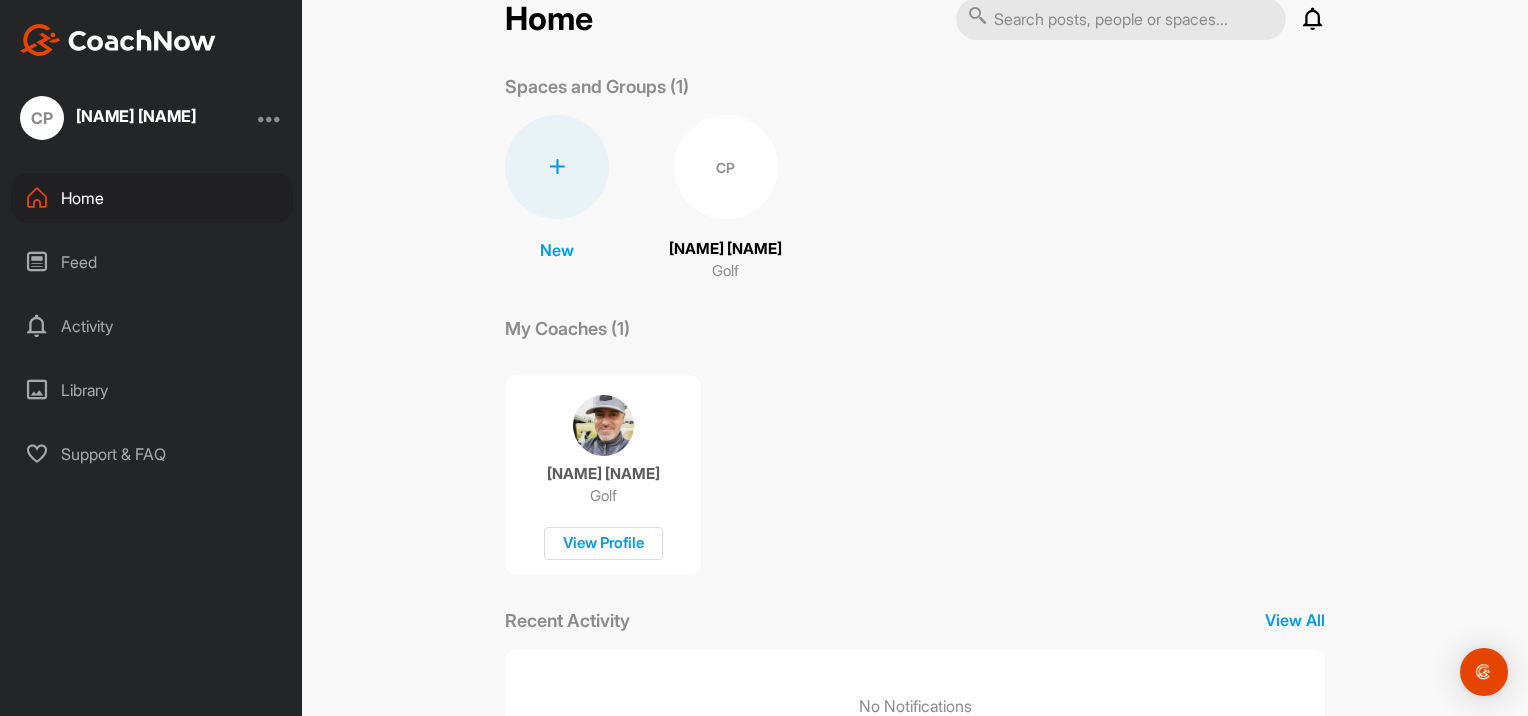 scroll, scrollTop: 0, scrollLeft: 0, axis: both 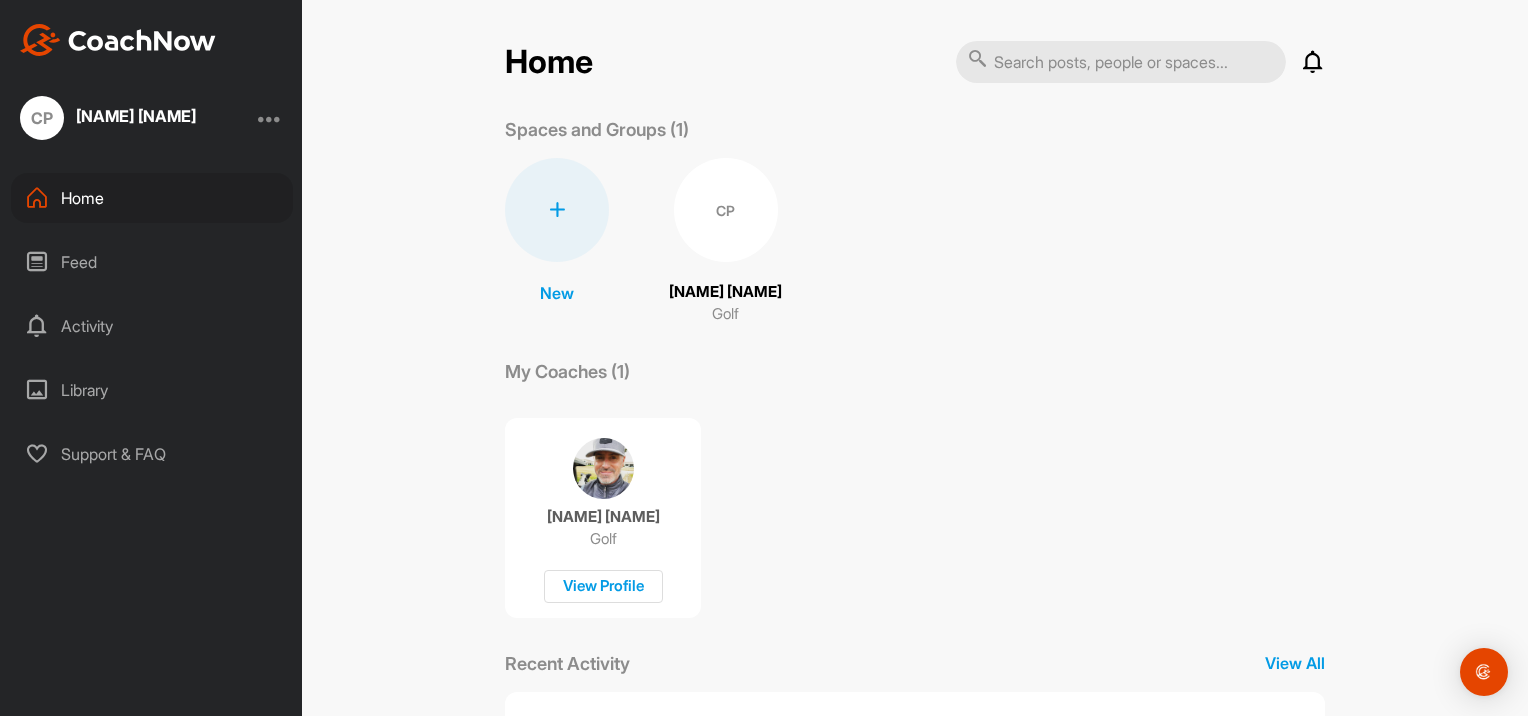click at bounding box center [270, 118] 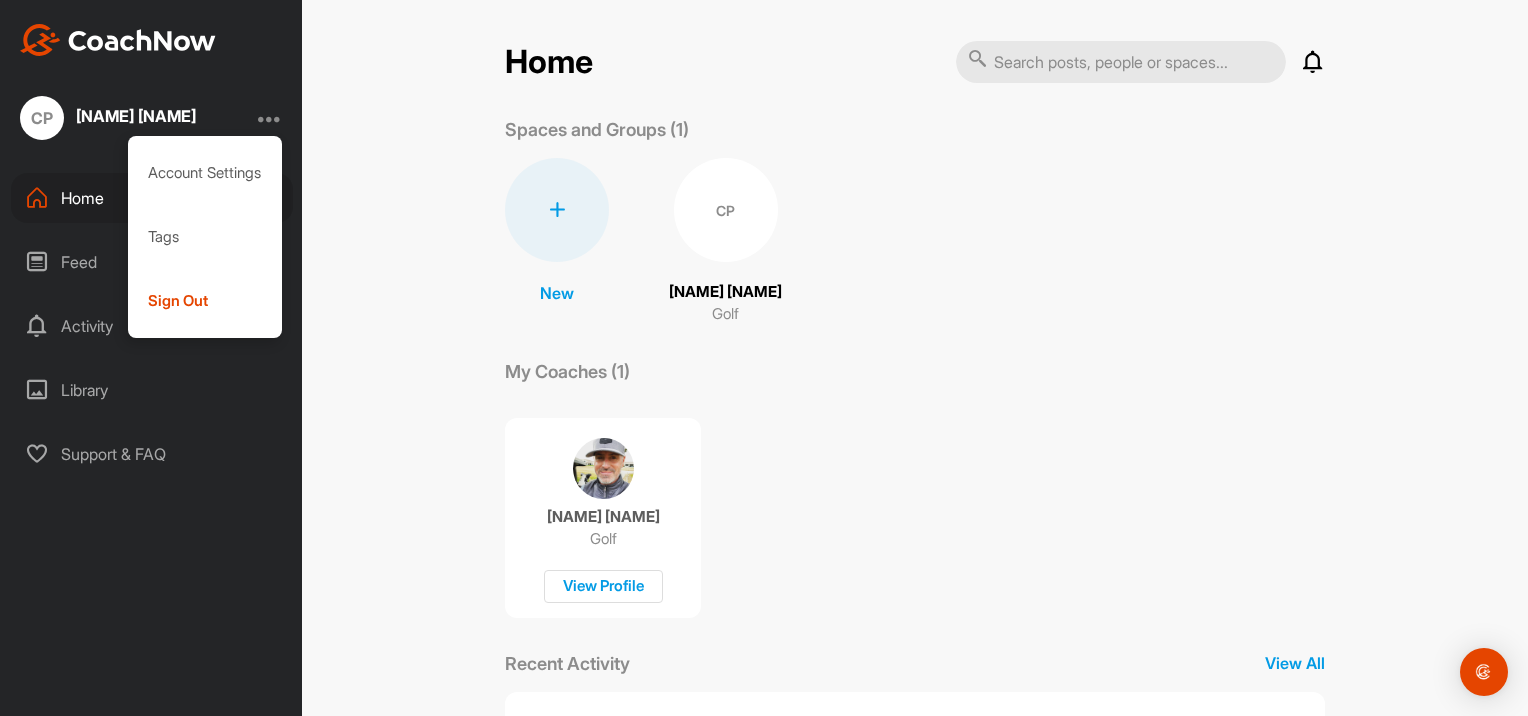 click on "CP" at bounding box center (42, 118) 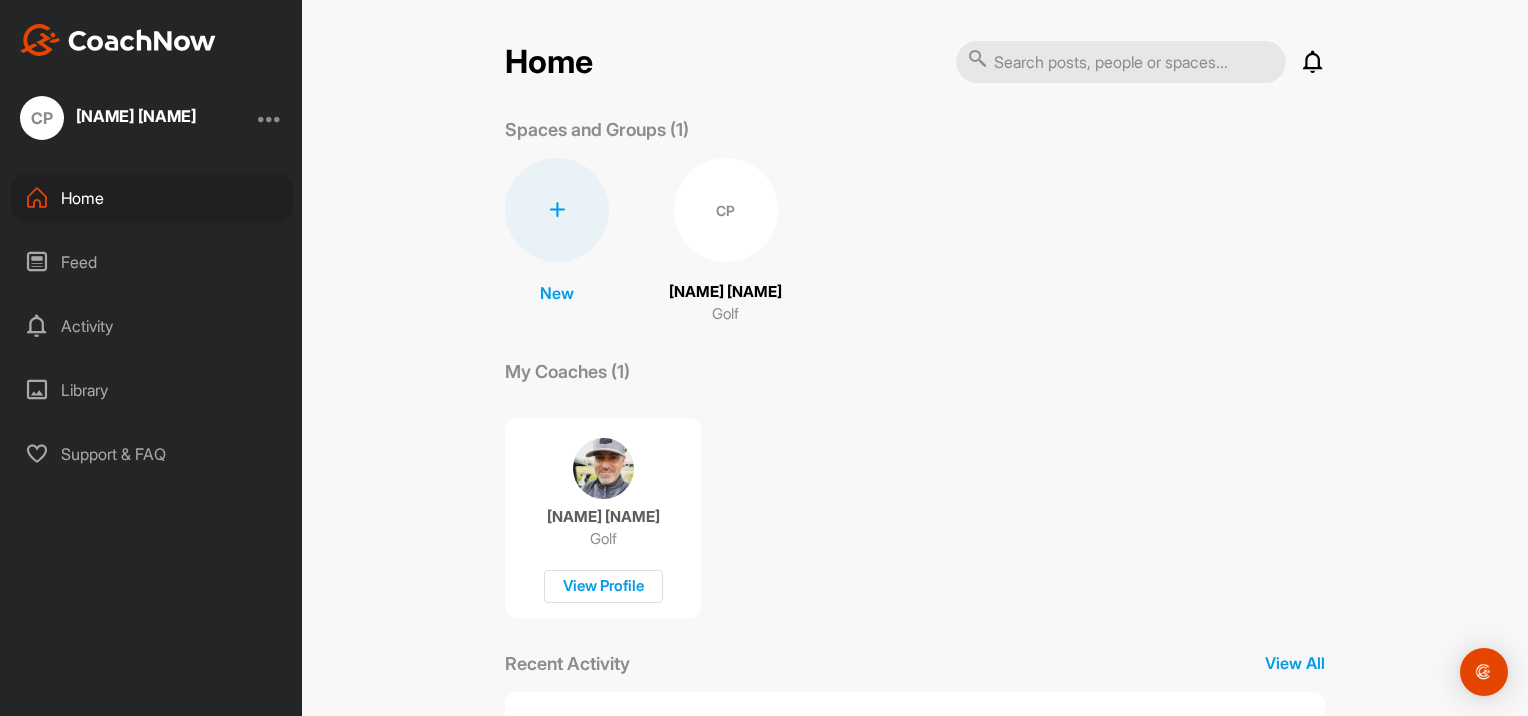 click on "CP" at bounding box center [42, 118] 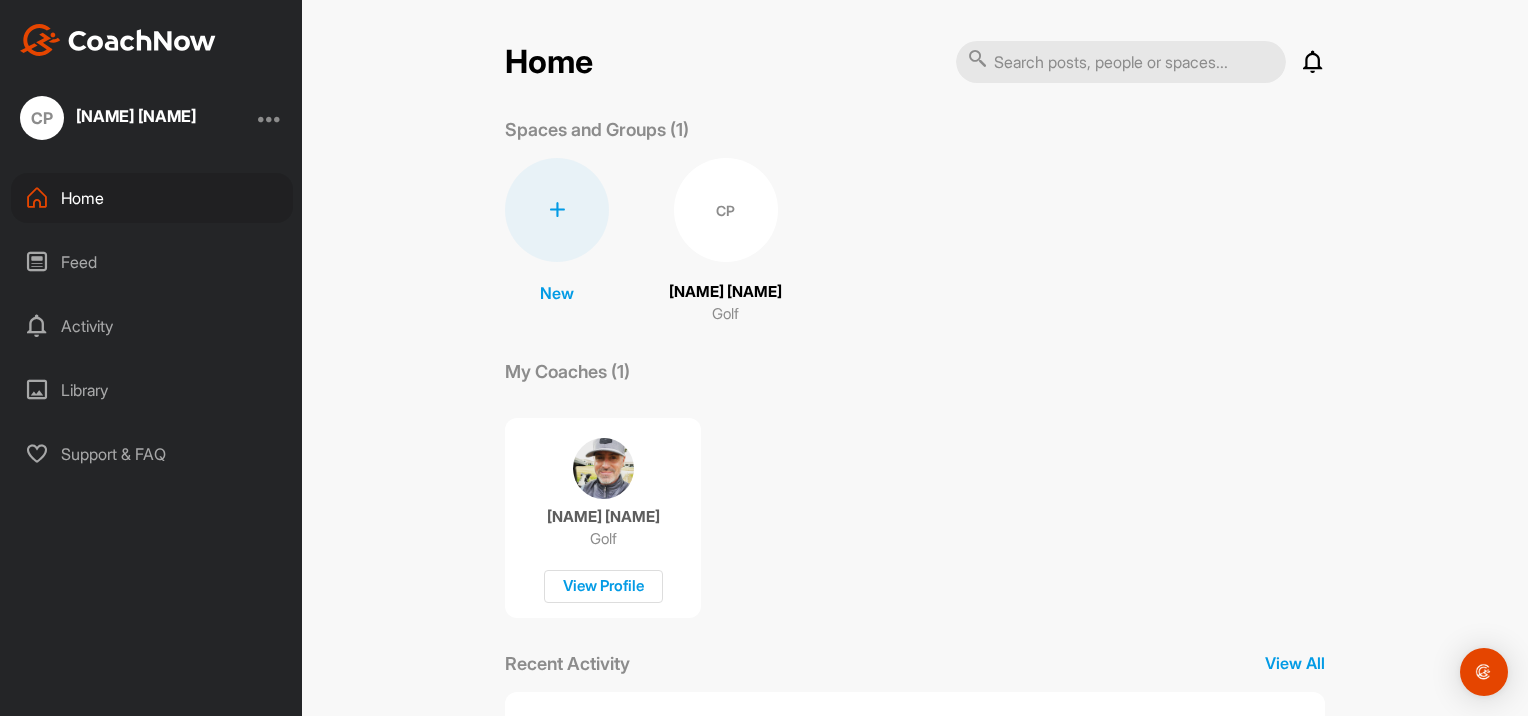 click on "Feed" at bounding box center (152, 262) 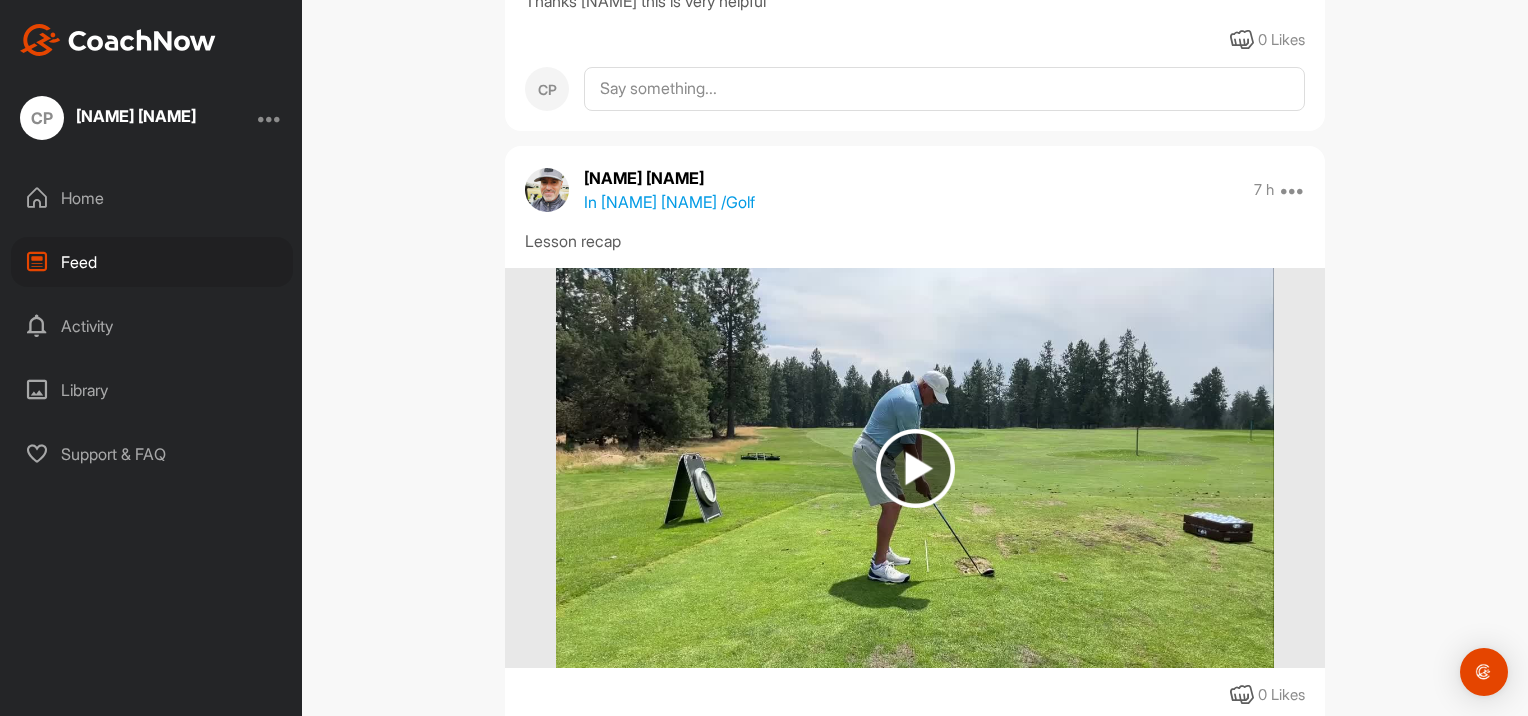 scroll, scrollTop: 369, scrollLeft: 0, axis: vertical 